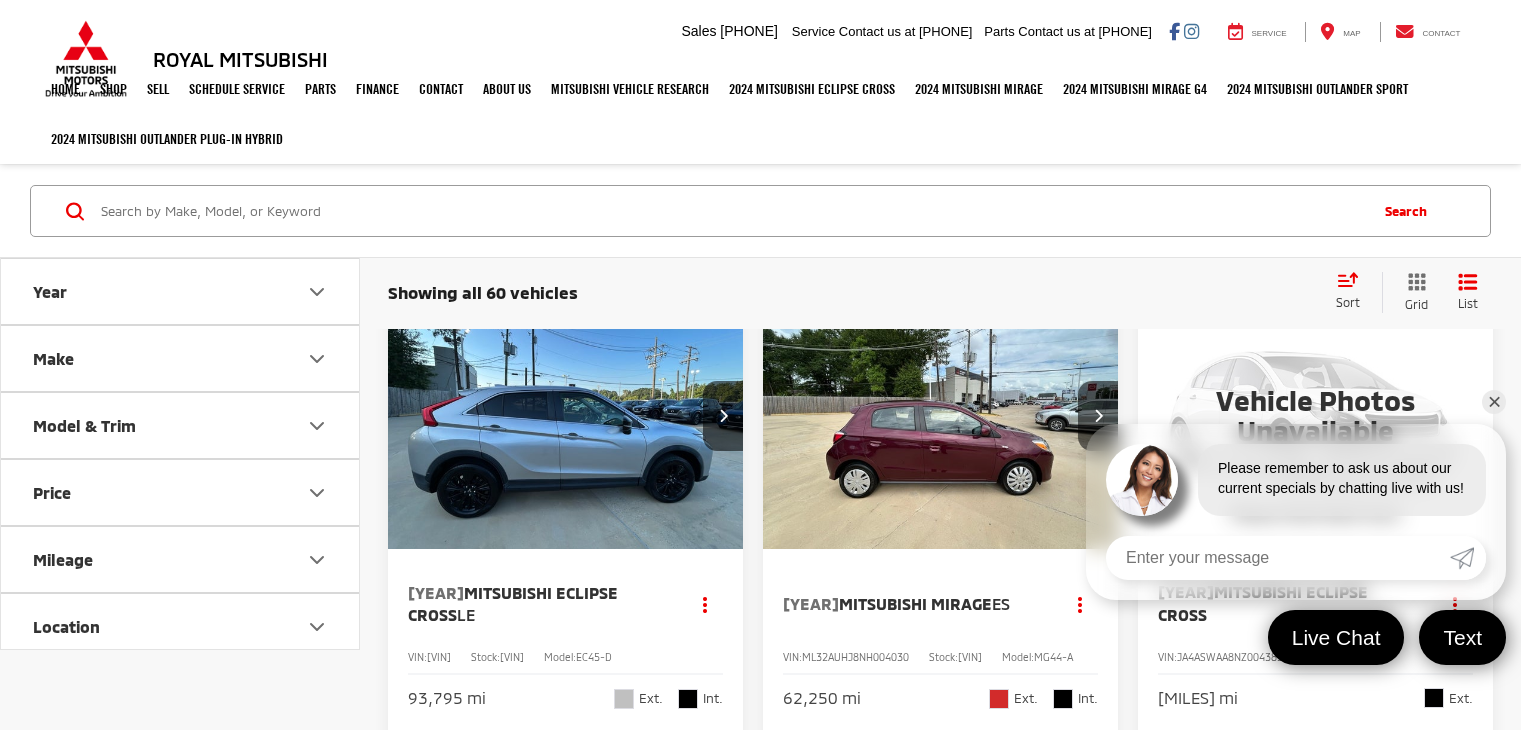 scroll, scrollTop: 0, scrollLeft: 0, axis: both 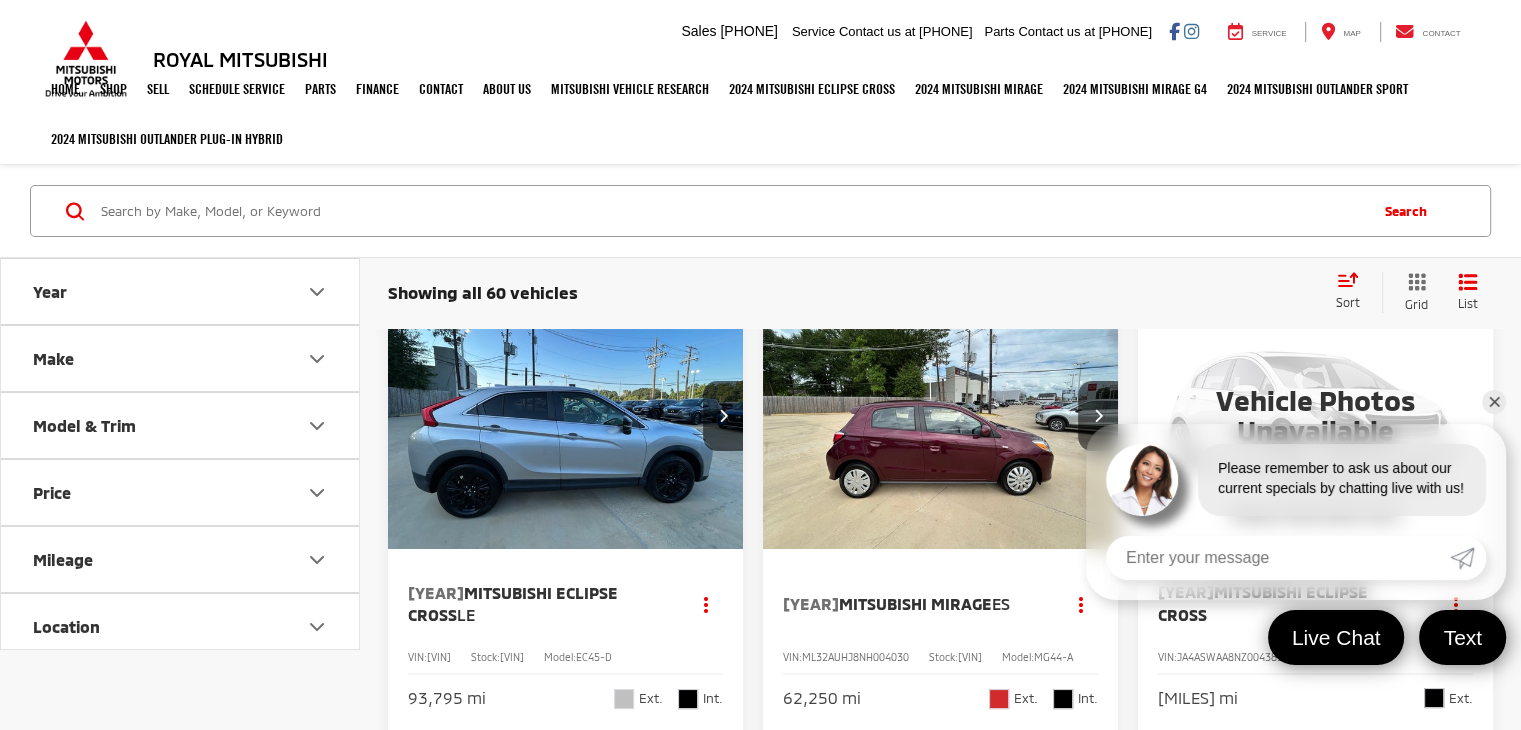 click on "✕" at bounding box center (1494, 402) 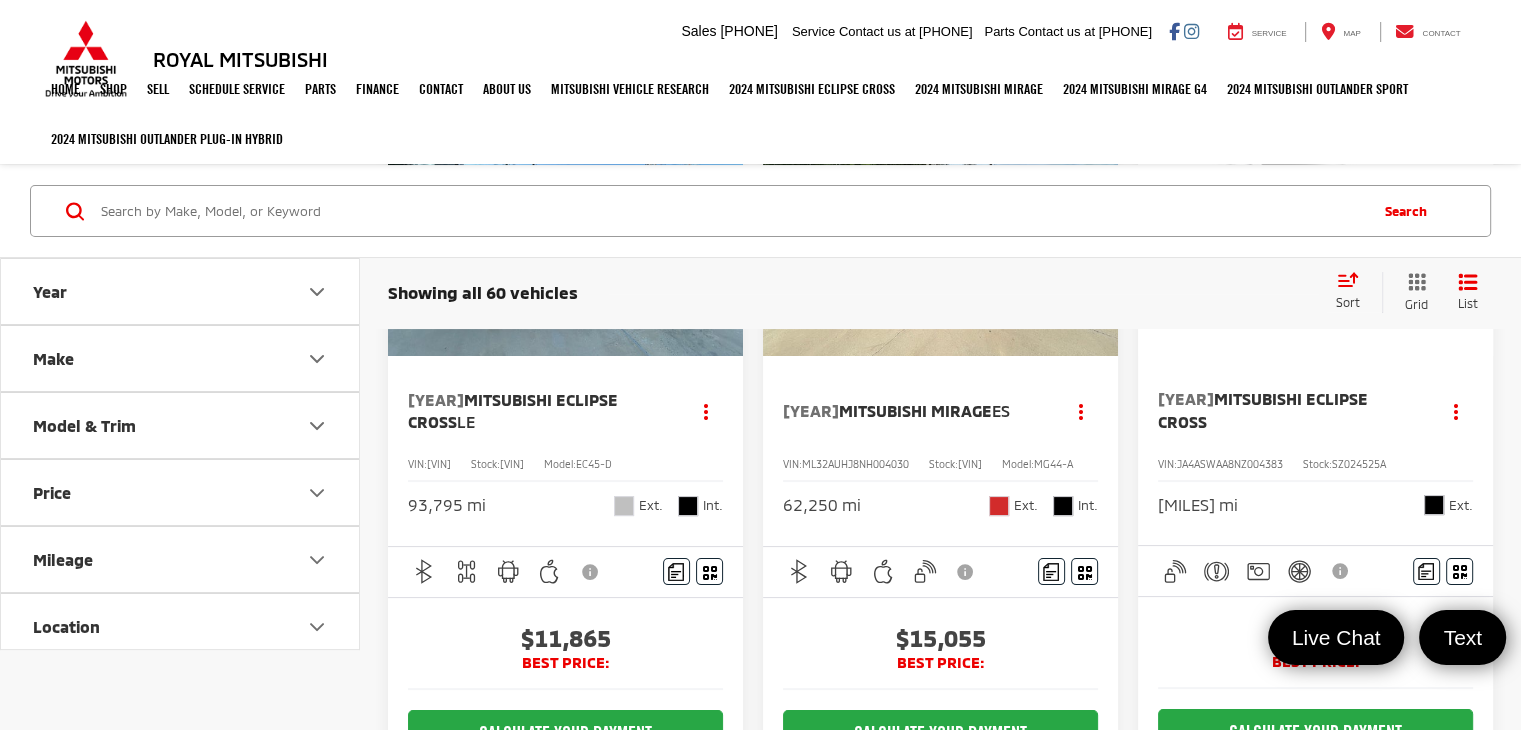 scroll, scrollTop: 0, scrollLeft: 0, axis: both 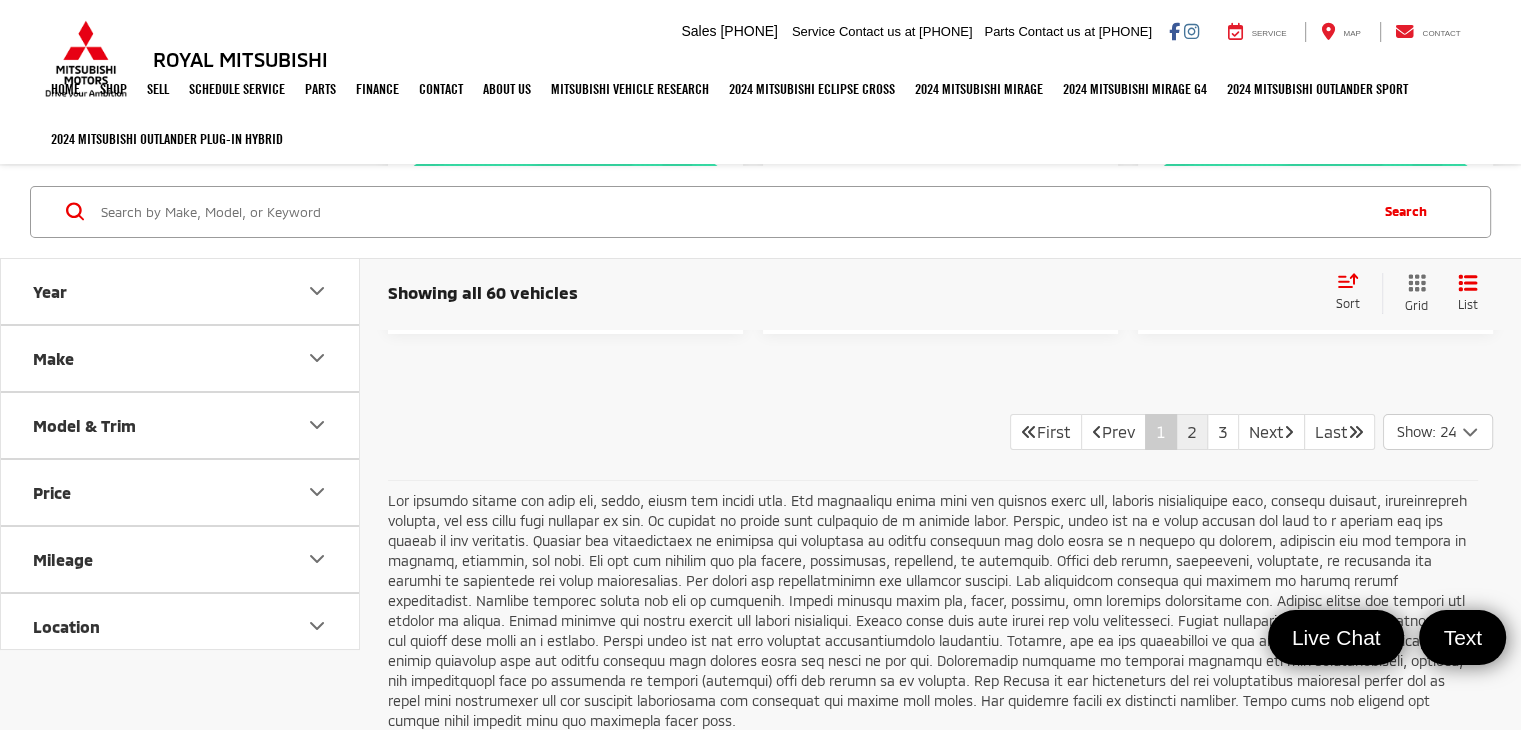 click on "2" at bounding box center [1192, 432] 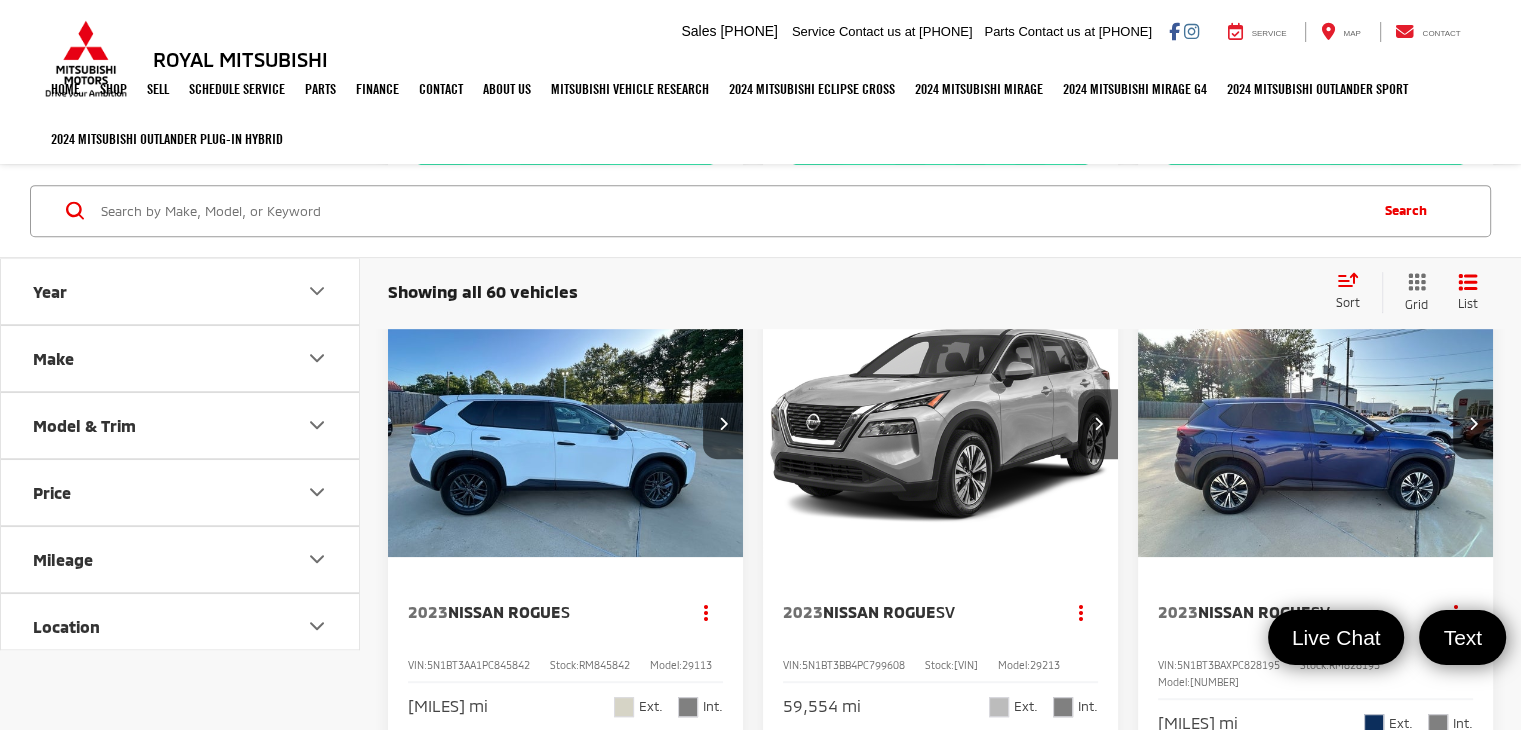 scroll, scrollTop: 921, scrollLeft: 0, axis: vertical 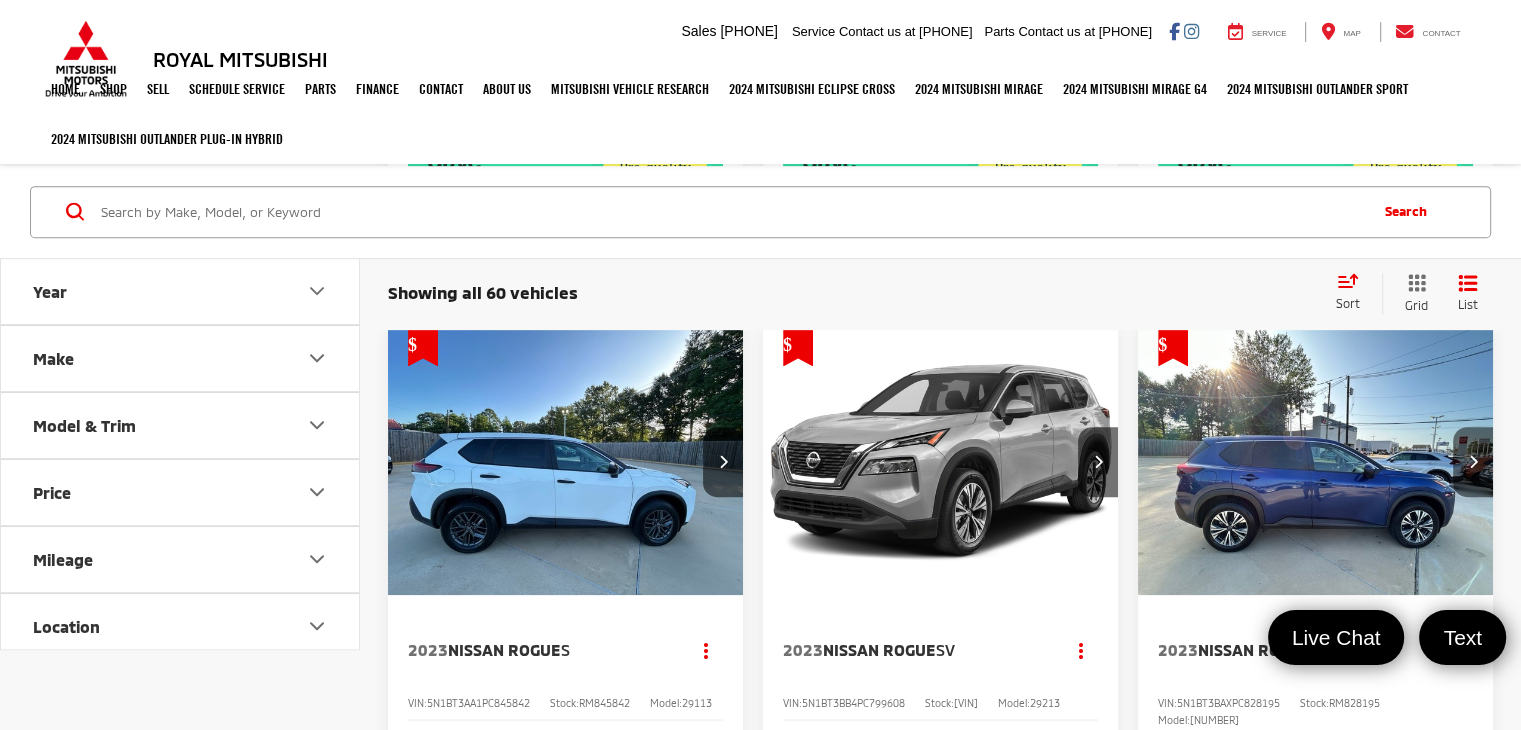 click at bounding box center (1473, 461) 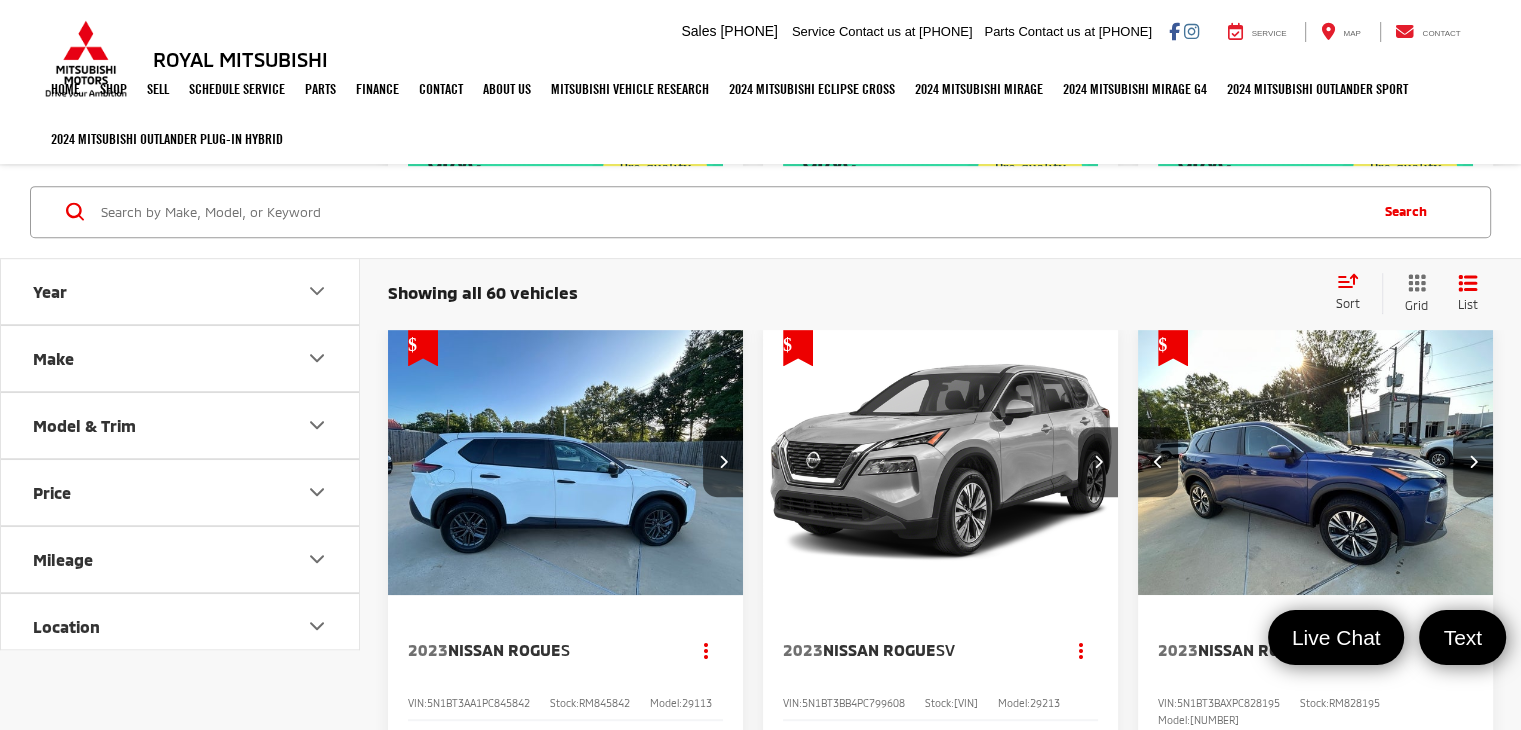 click at bounding box center (1473, 461) 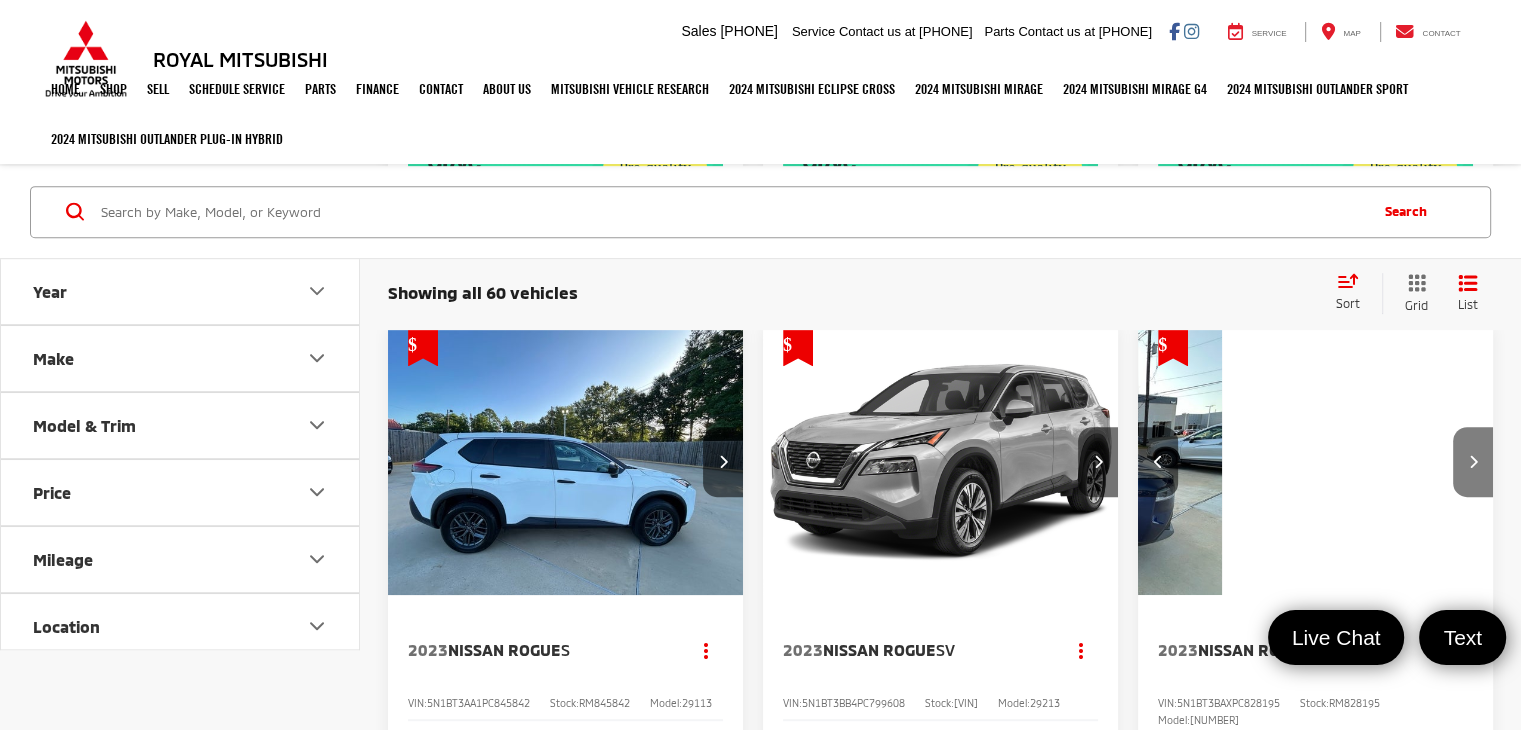 scroll, scrollTop: 0, scrollLeft: 716, axis: horizontal 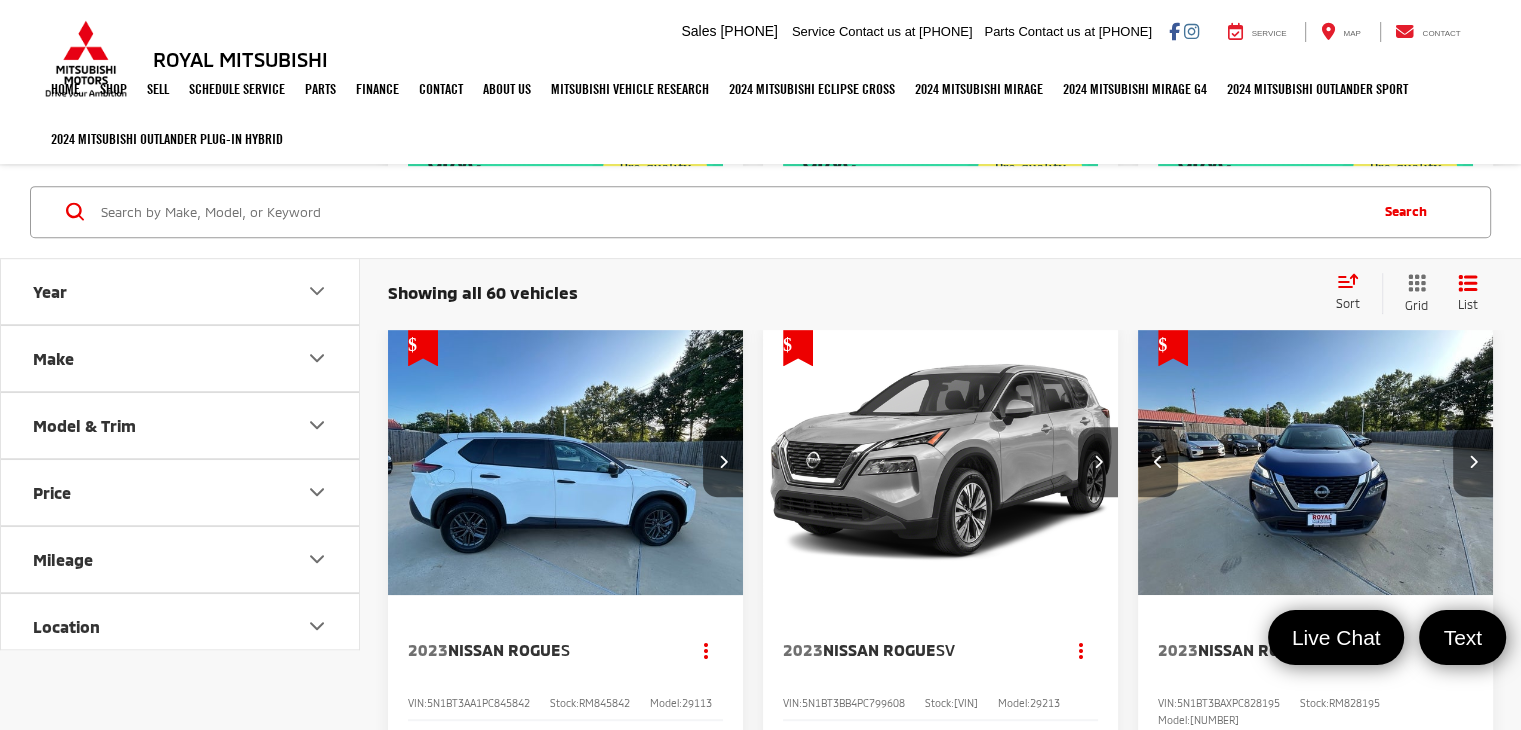 click at bounding box center (1473, 461) 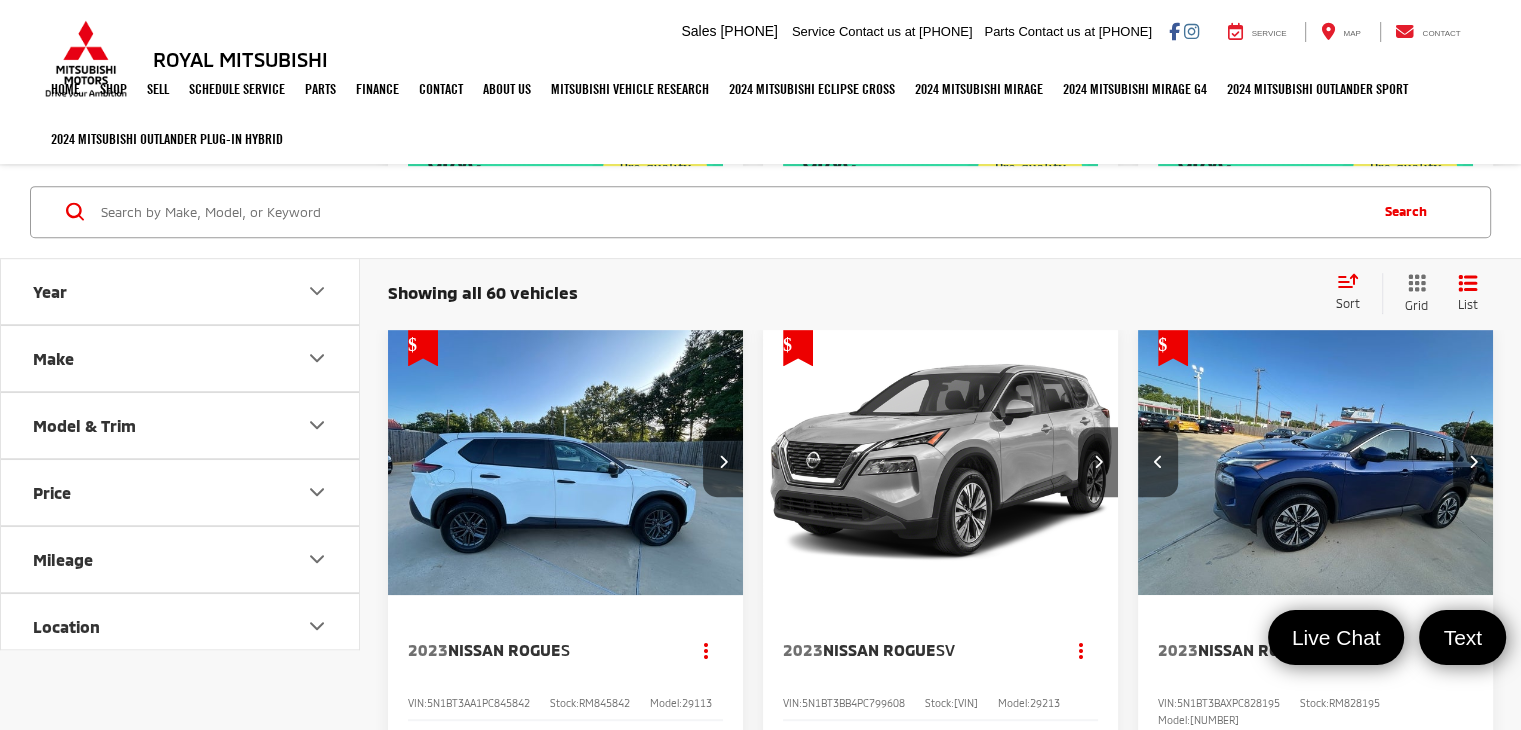 click at bounding box center (1473, 461) 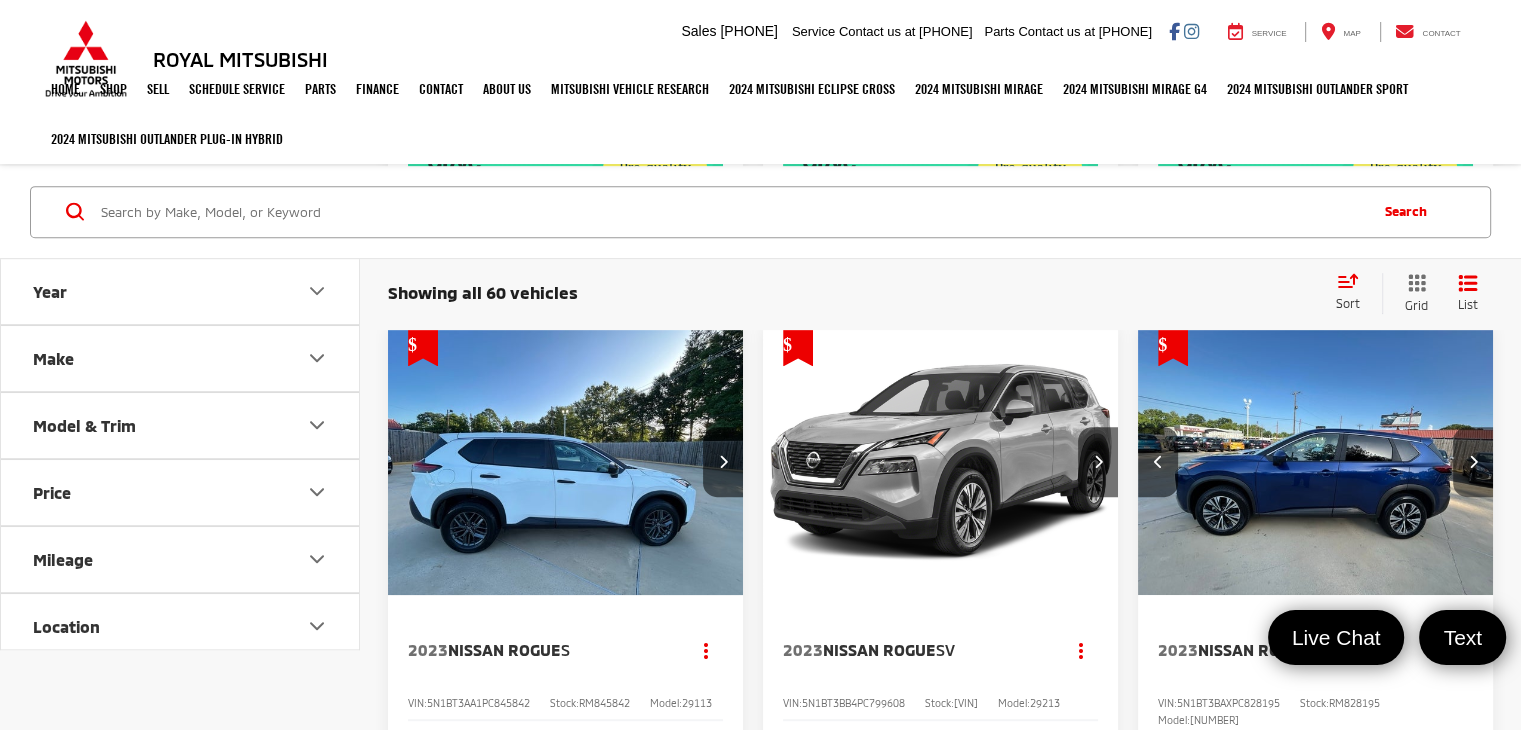click at bounding box center [1473, 461] 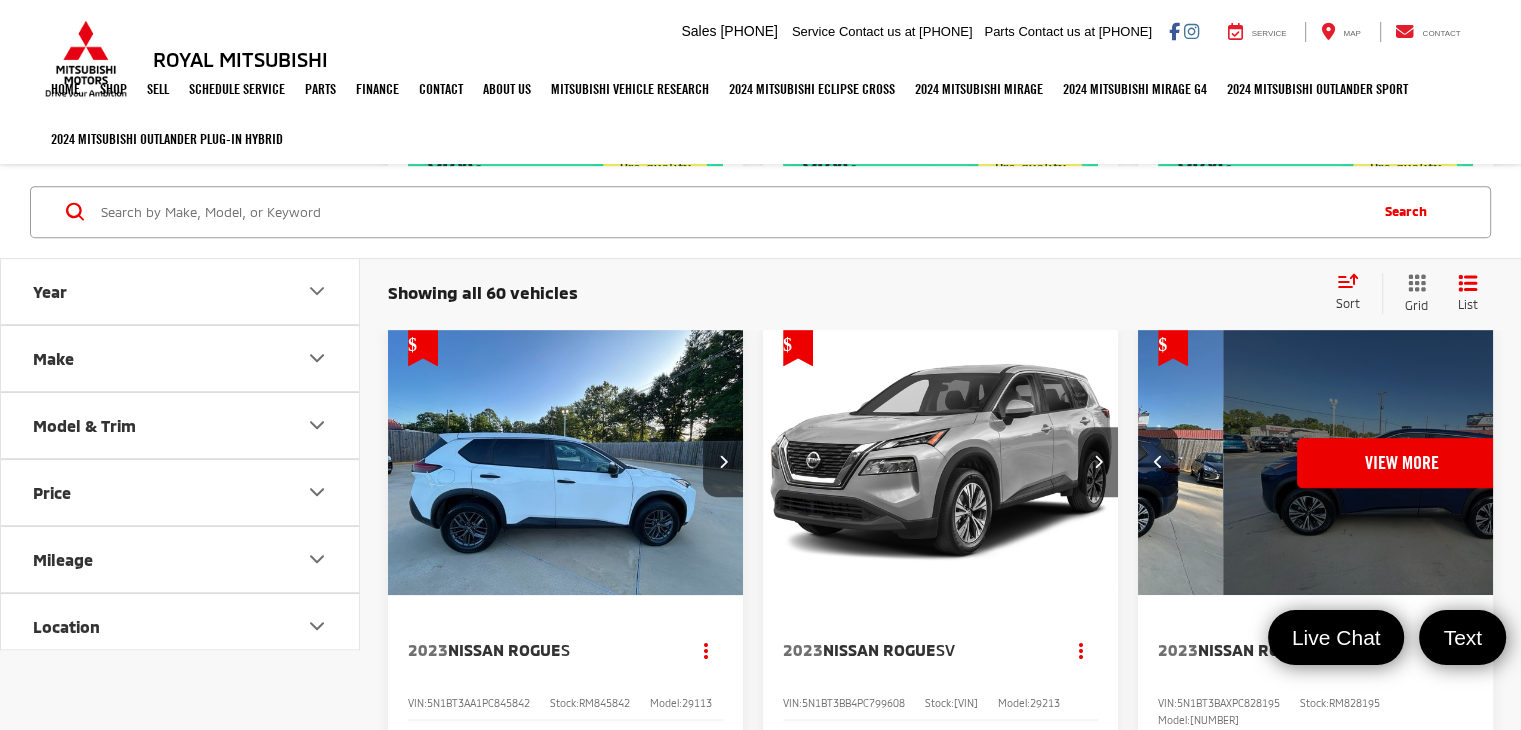 scroll, scrollTop: 0, scrollLeft: 1790, axis: horizontal 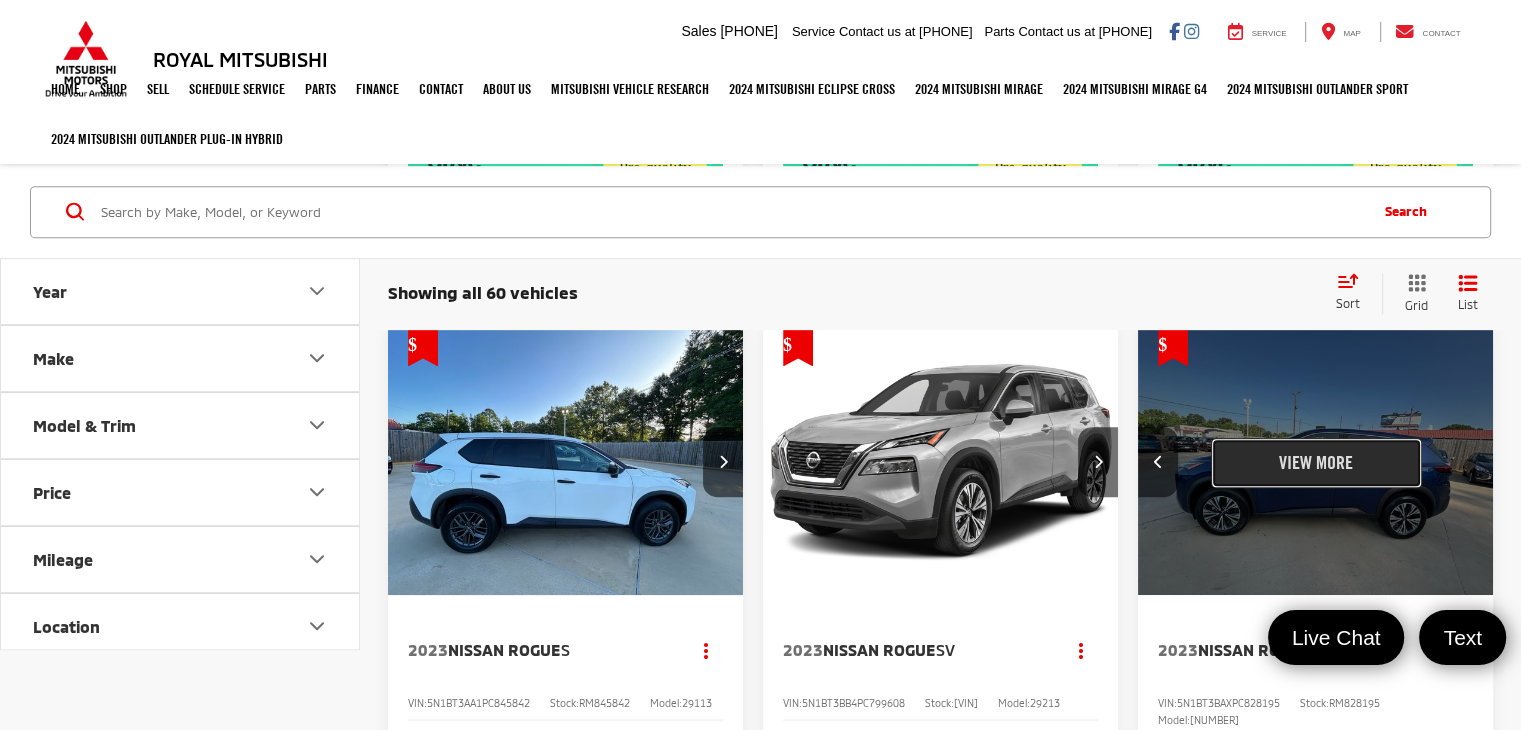 click on "View More" at bounding box center [1316, 463] 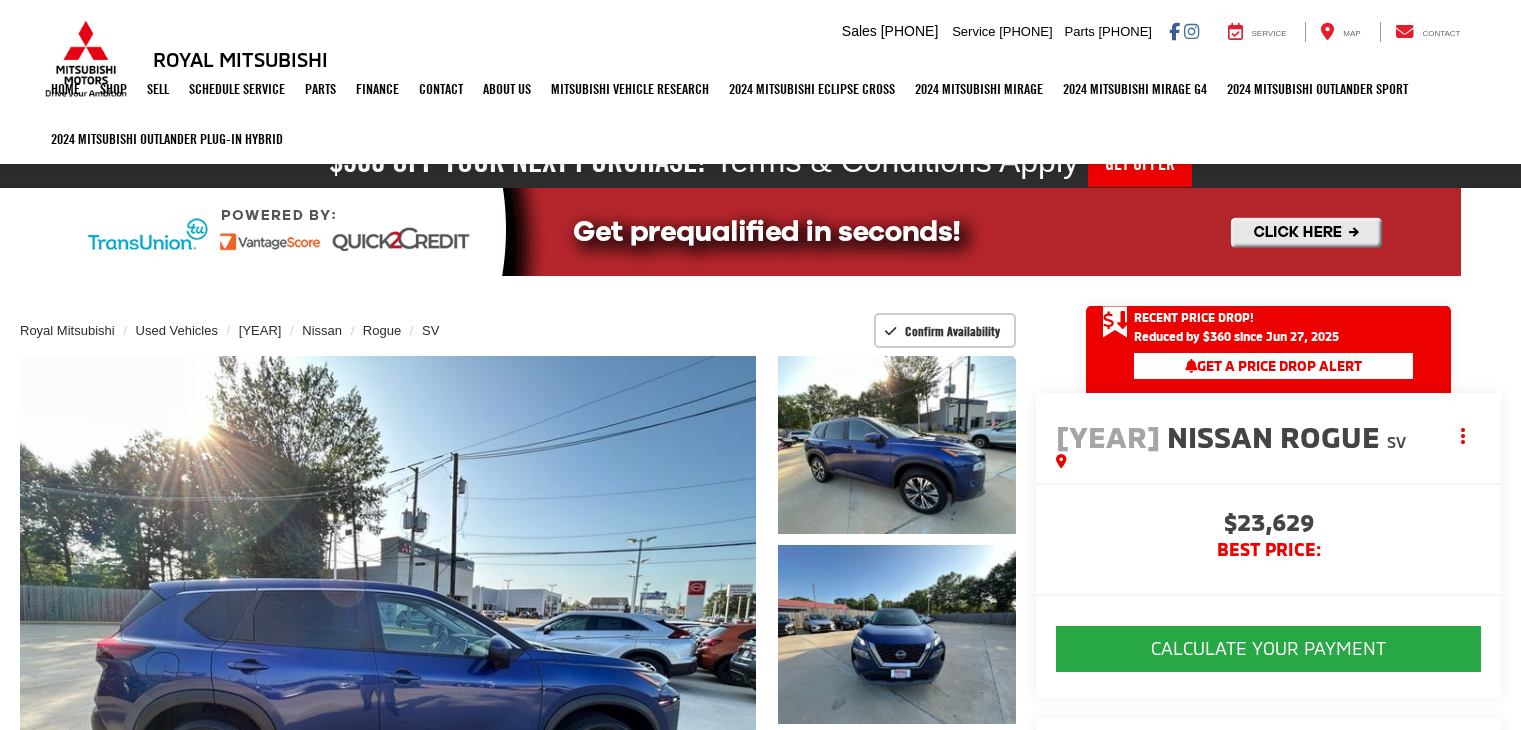 scroll, scrollTop: 0, scrollLeft: 0, axis: both 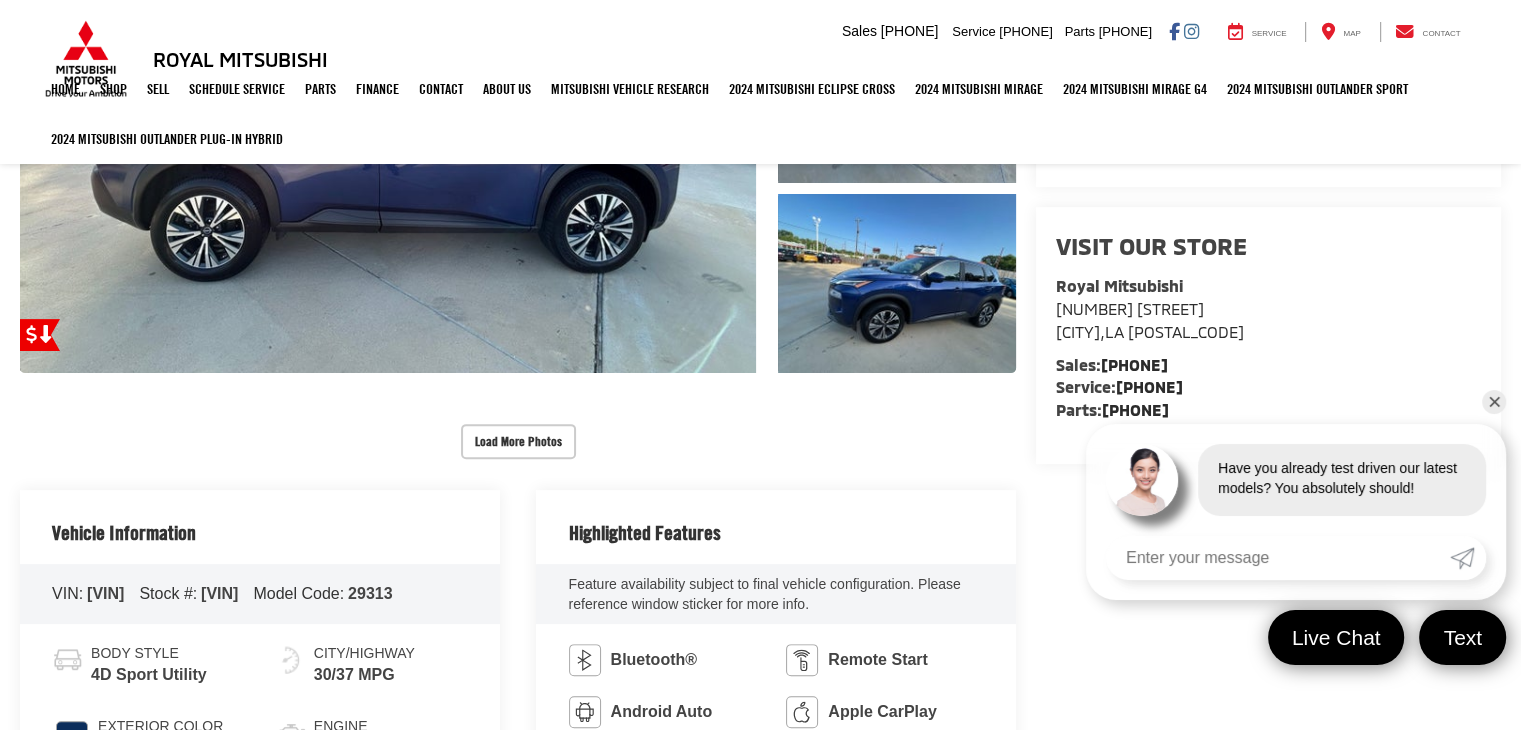 drag, startPoint x: 1535, startPoint y: 139, endPoint x: 1524, endPoint y: 257, distance: 118.511604 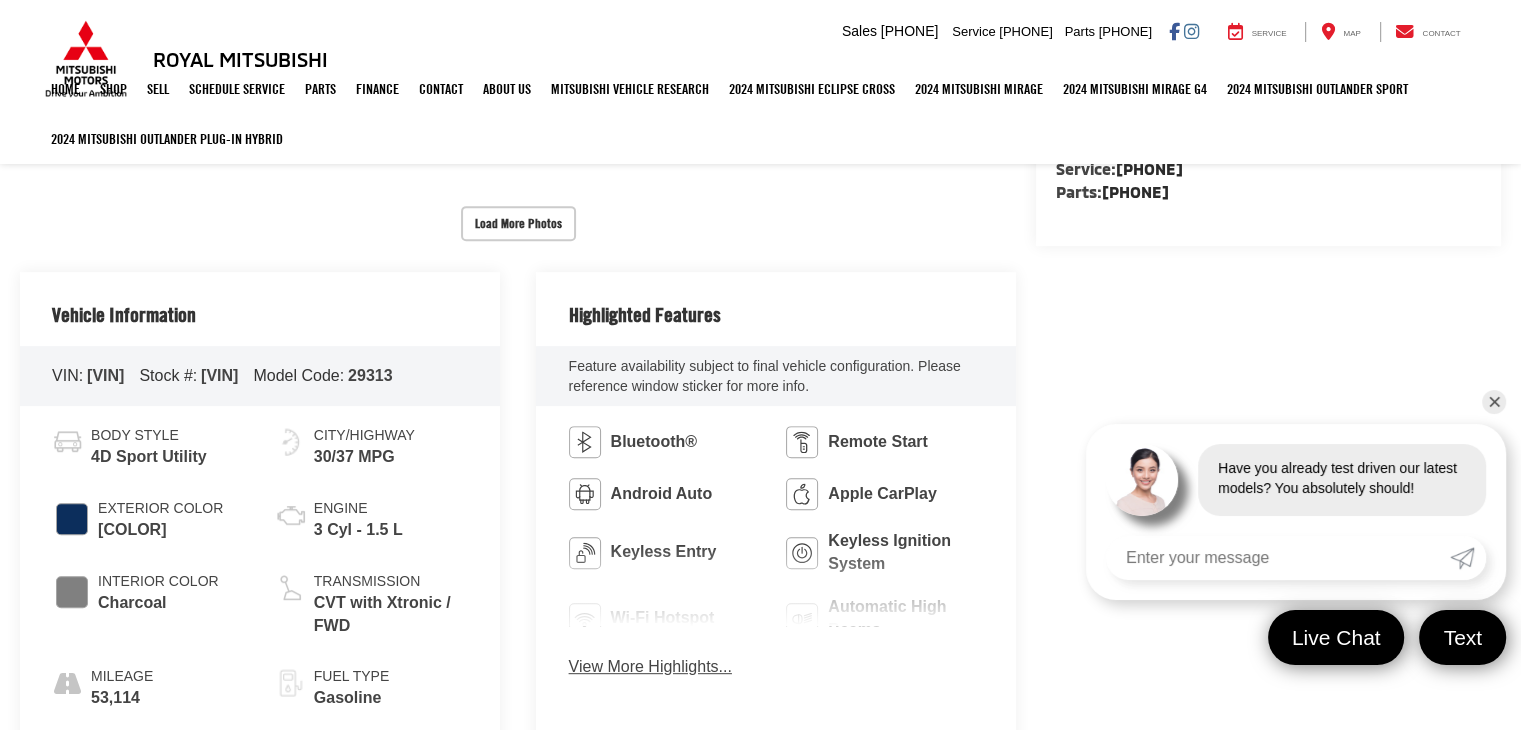 scroll, scrollTop: 762, scrollLeft: 0, axis: vertical 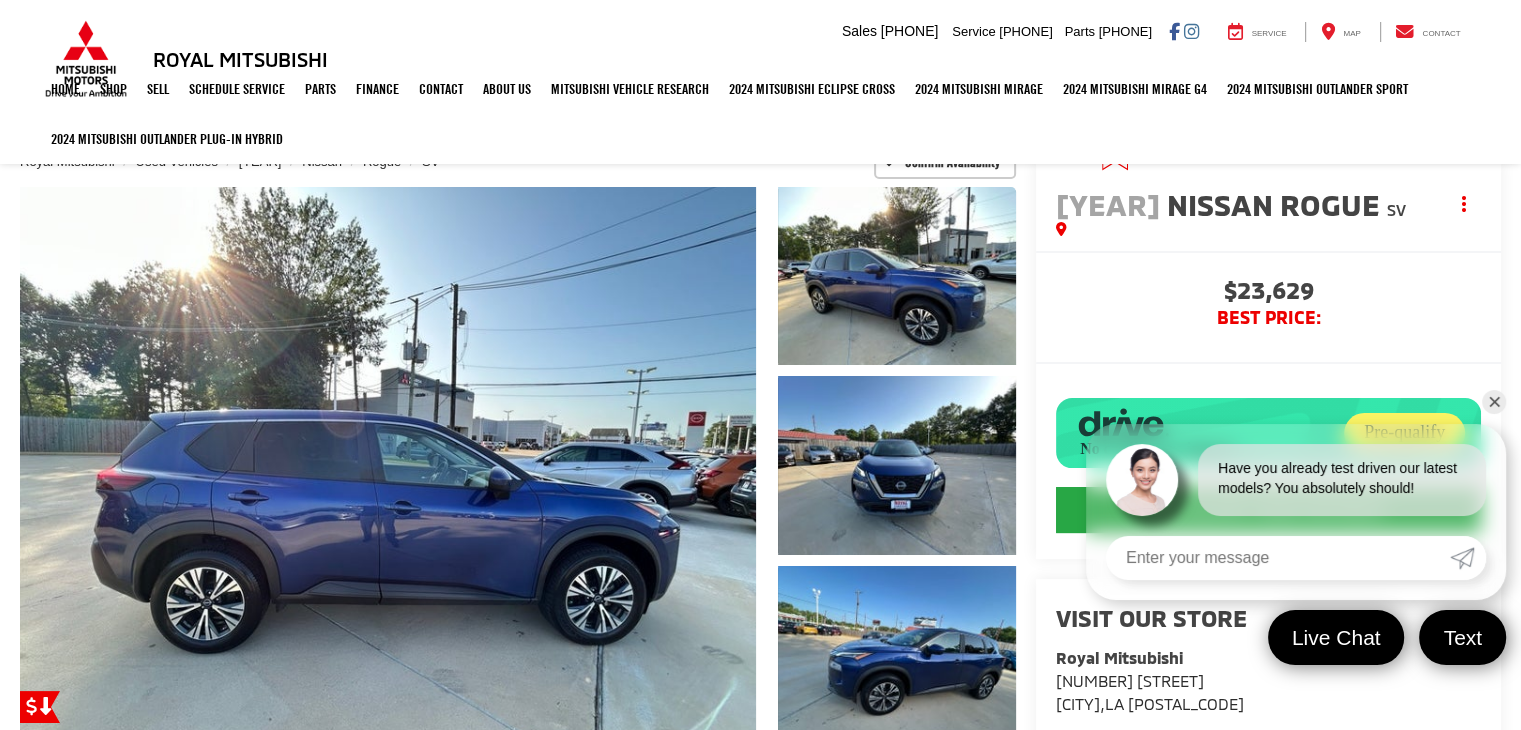 click on "✕" at bounding box center [1494, 402] 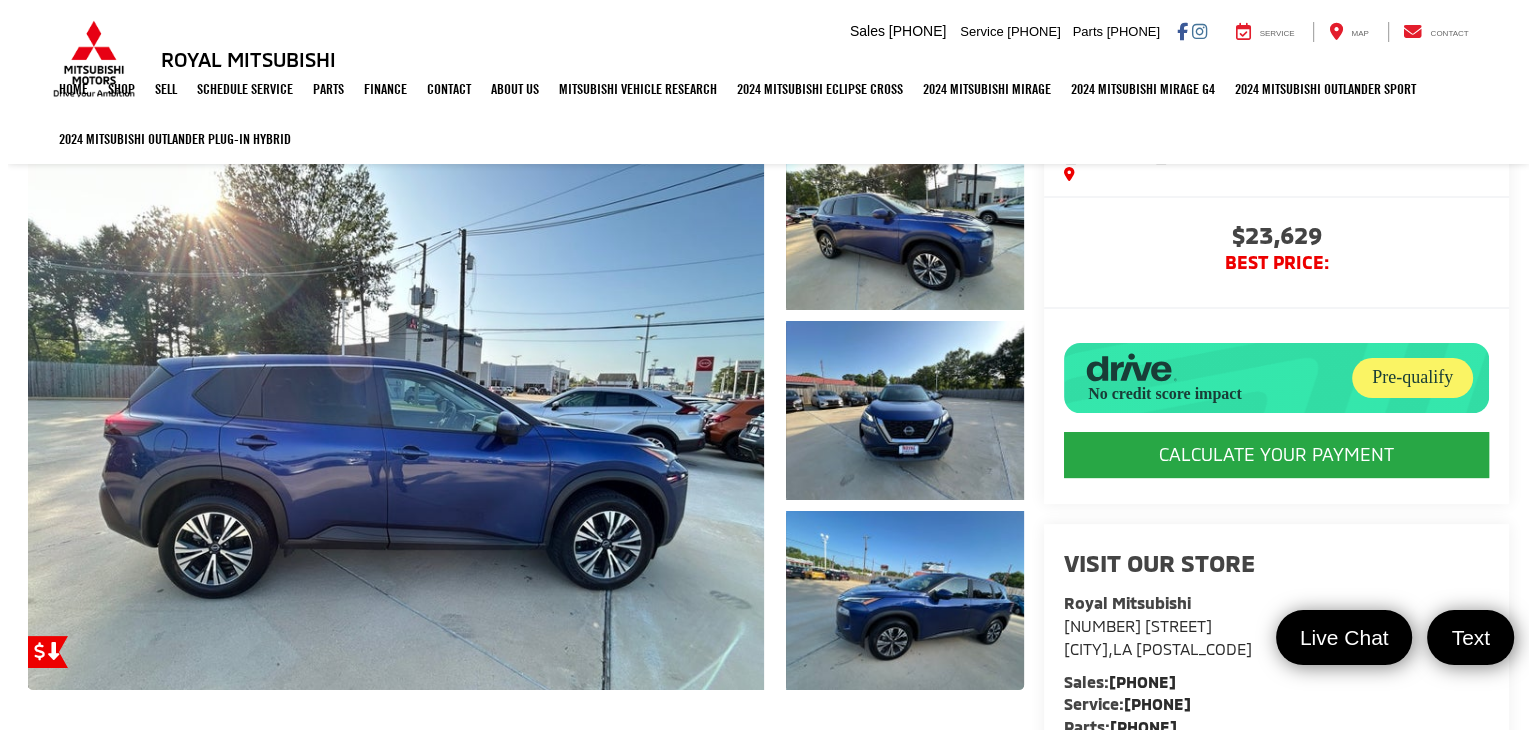 scroll, scrollTop: 261, scrollLeft: 0, axis: vertical 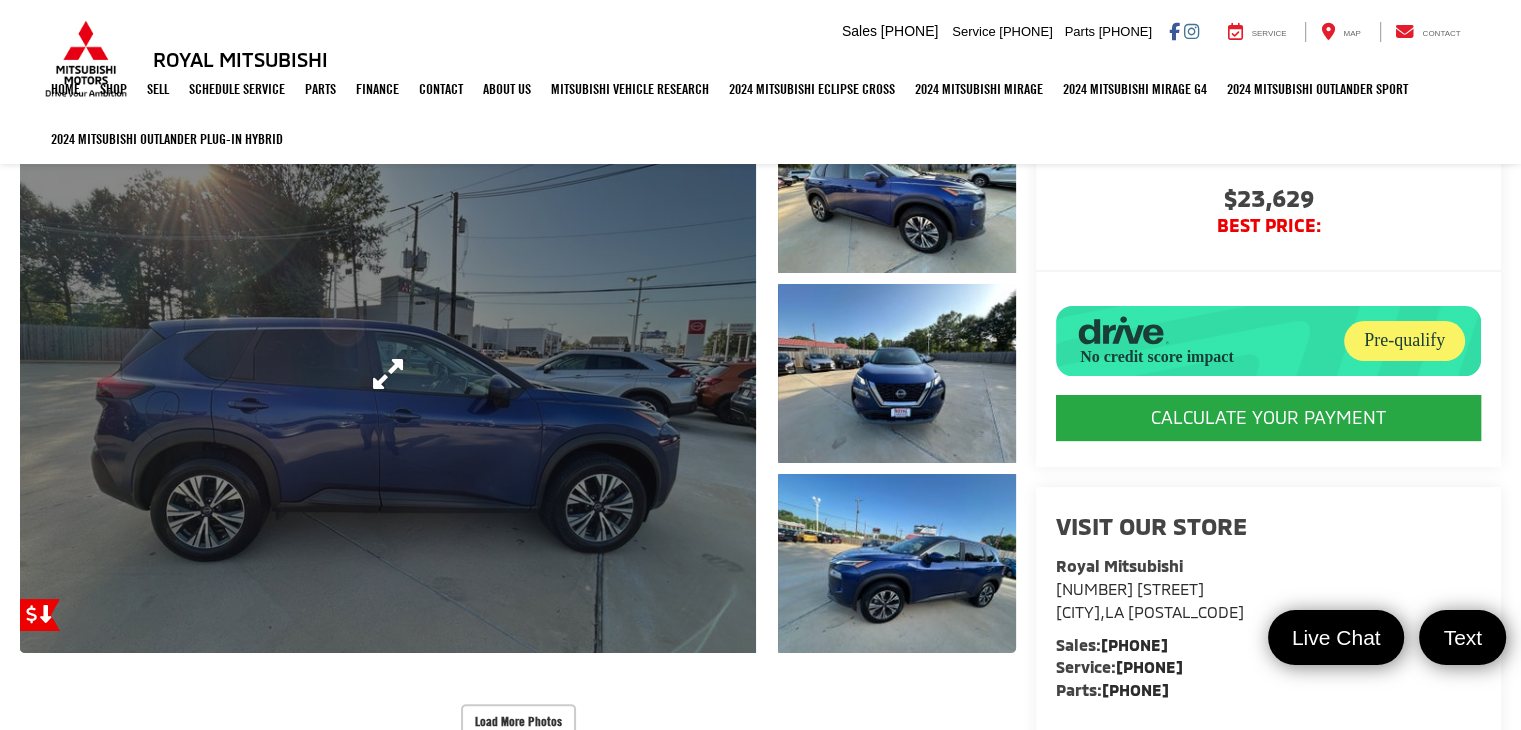 click at bounding box center [388, 374] 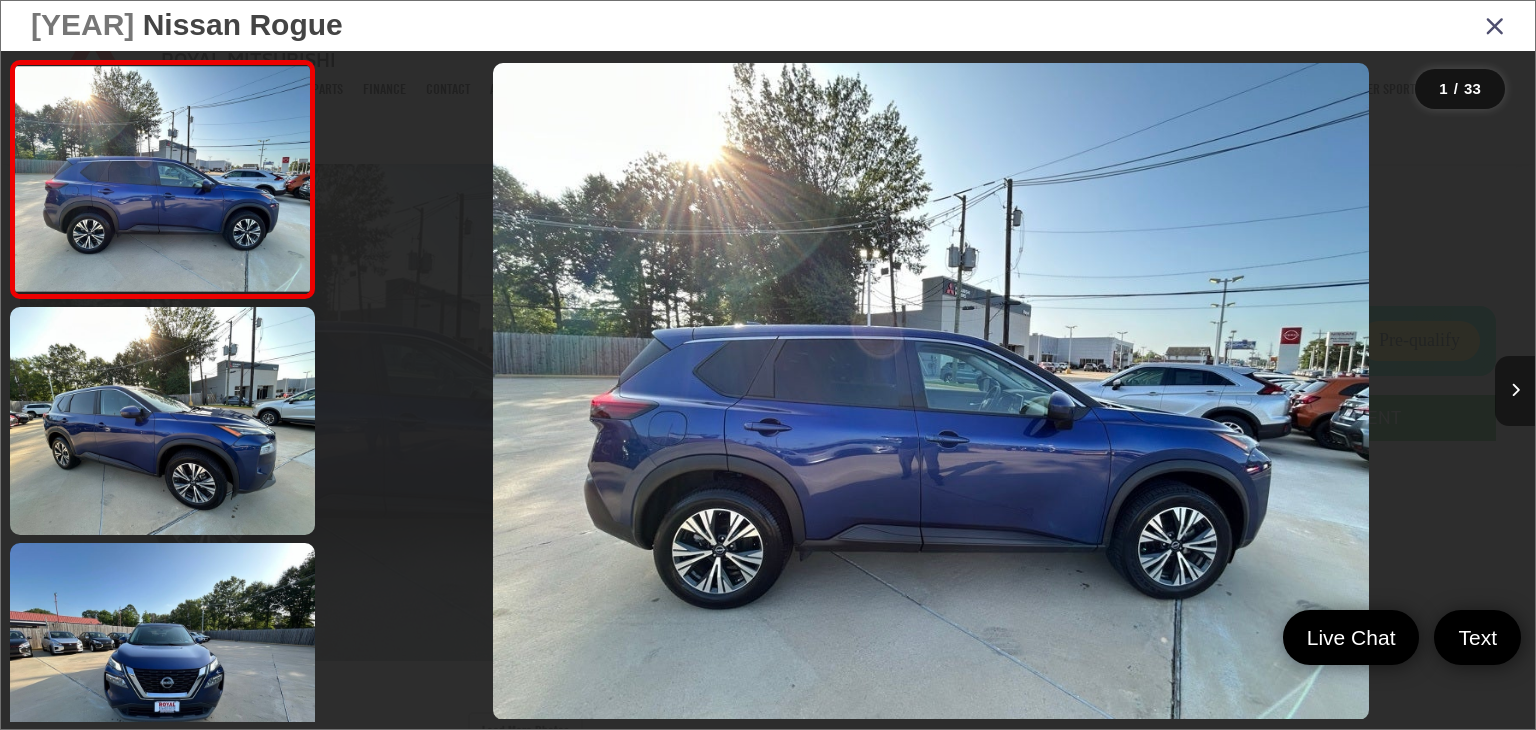 click at bounding box center (1515, 391) 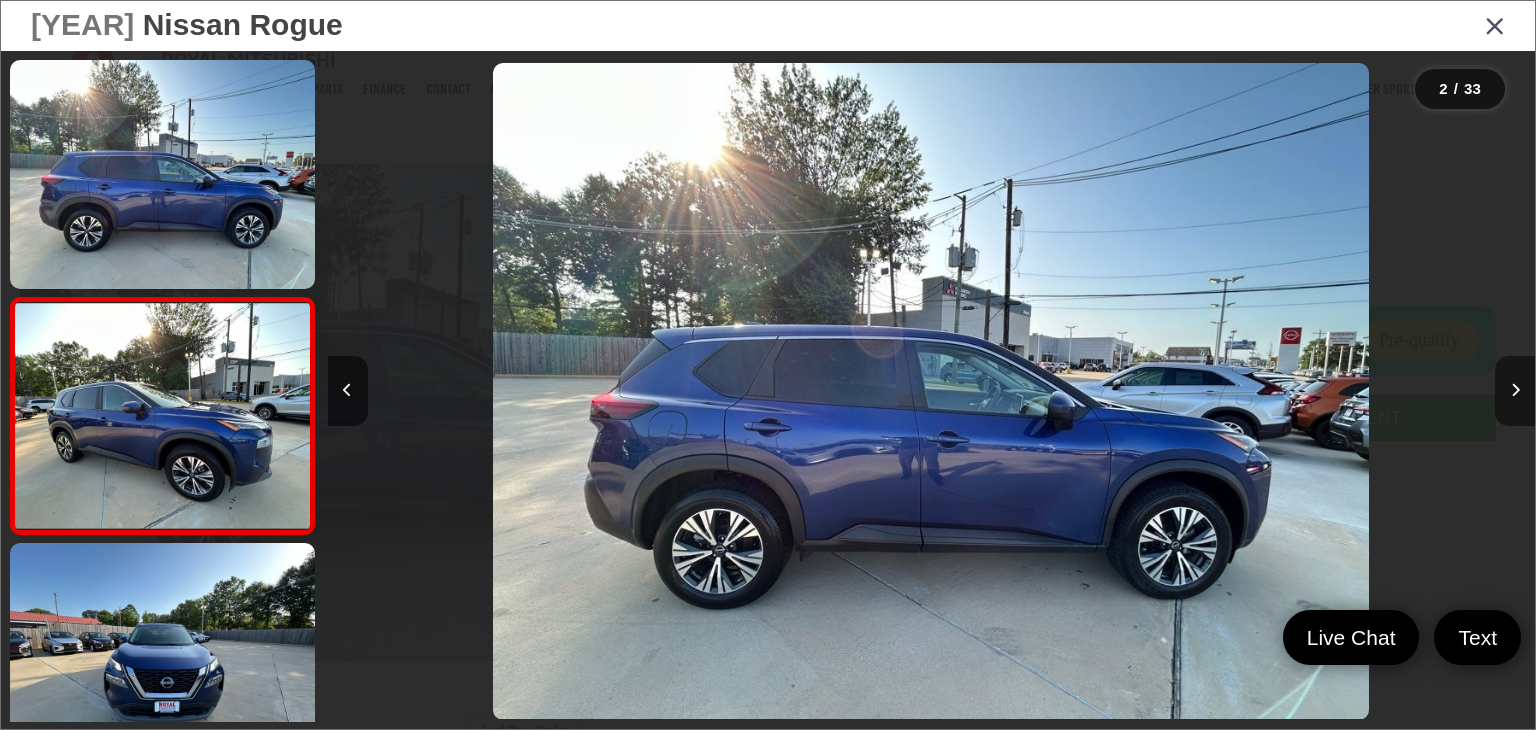 scroll, scrollTop: 0, scrollLeft: 104, axis: horizontal 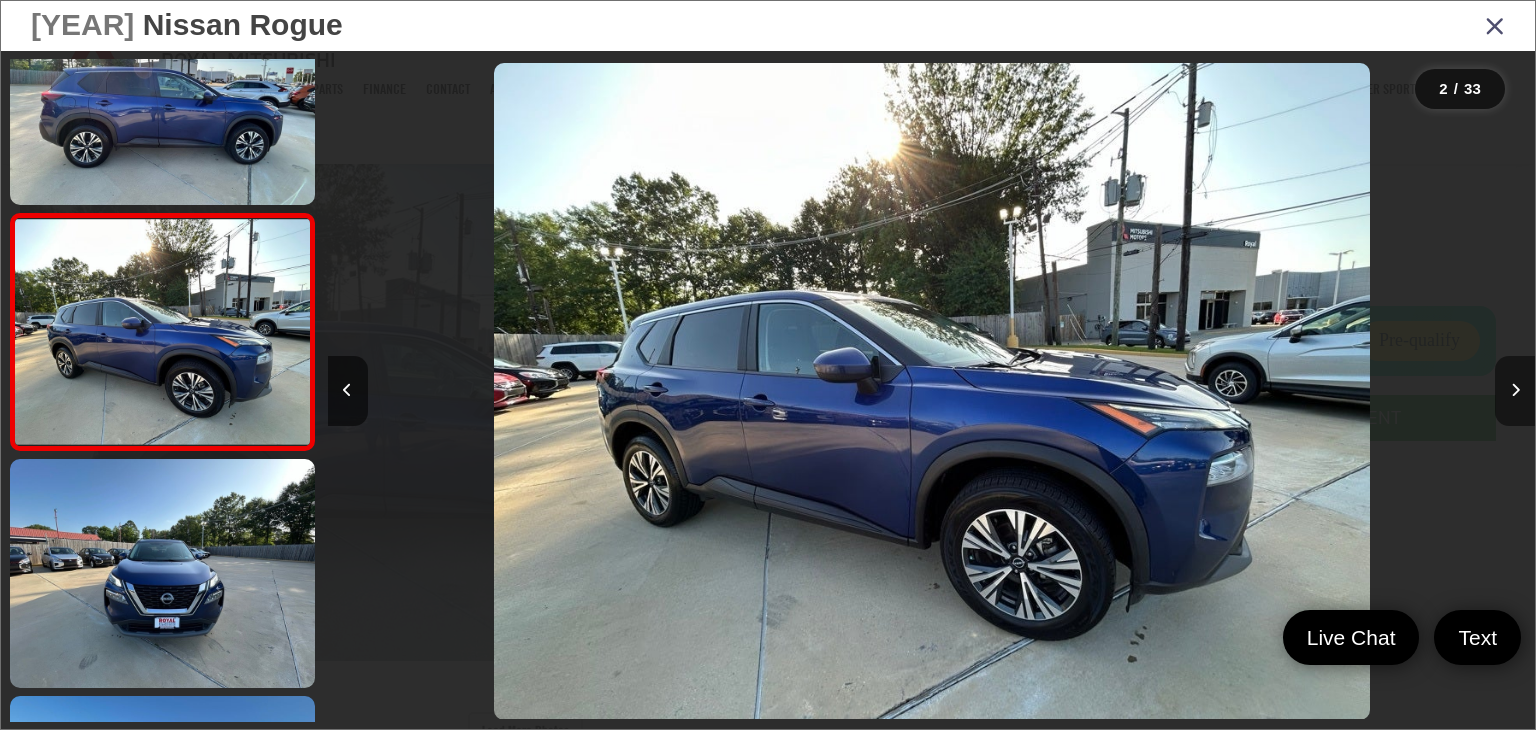 click at bounding box center [1515, 391] 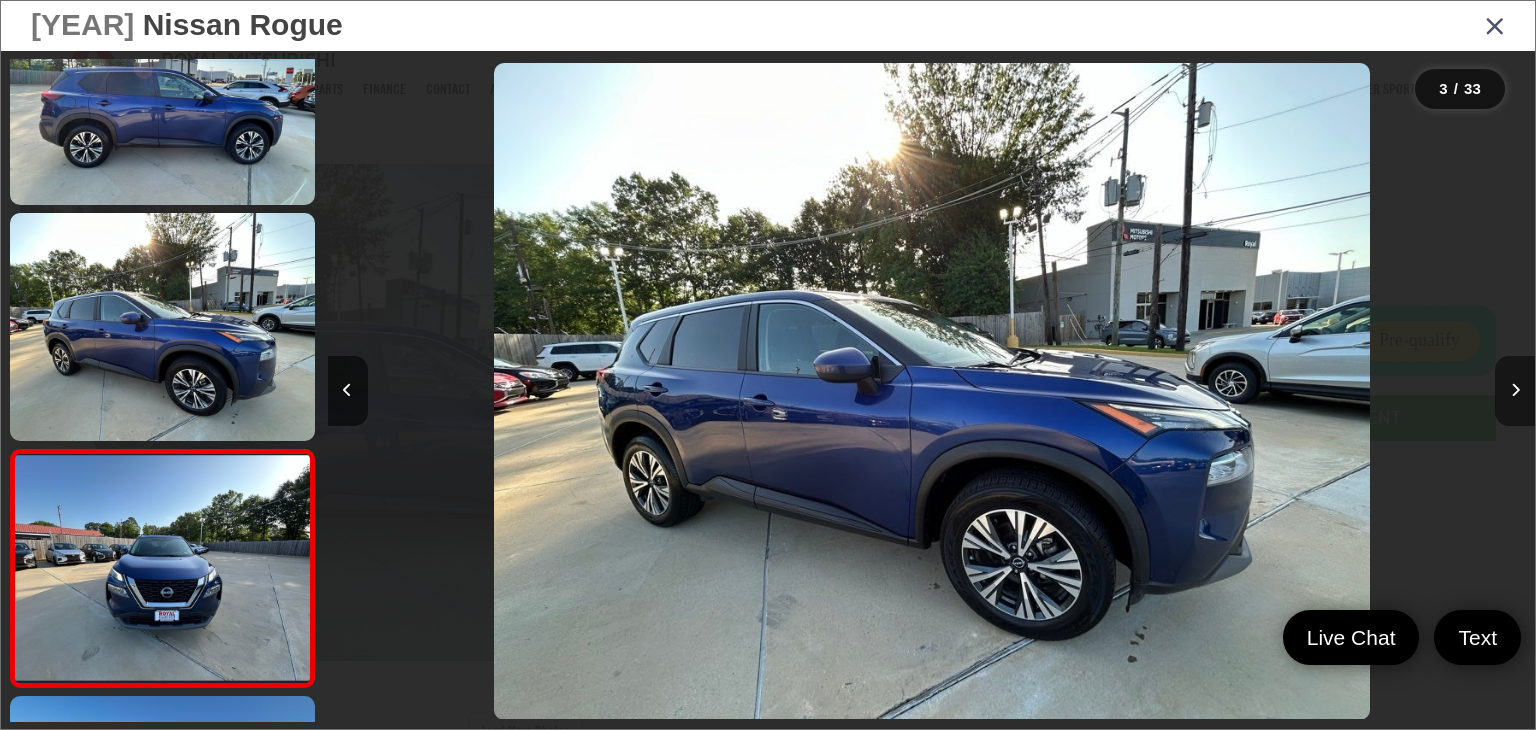 scroll, scrollTop: 0, scrollLeft: 1533, axis: horizontal 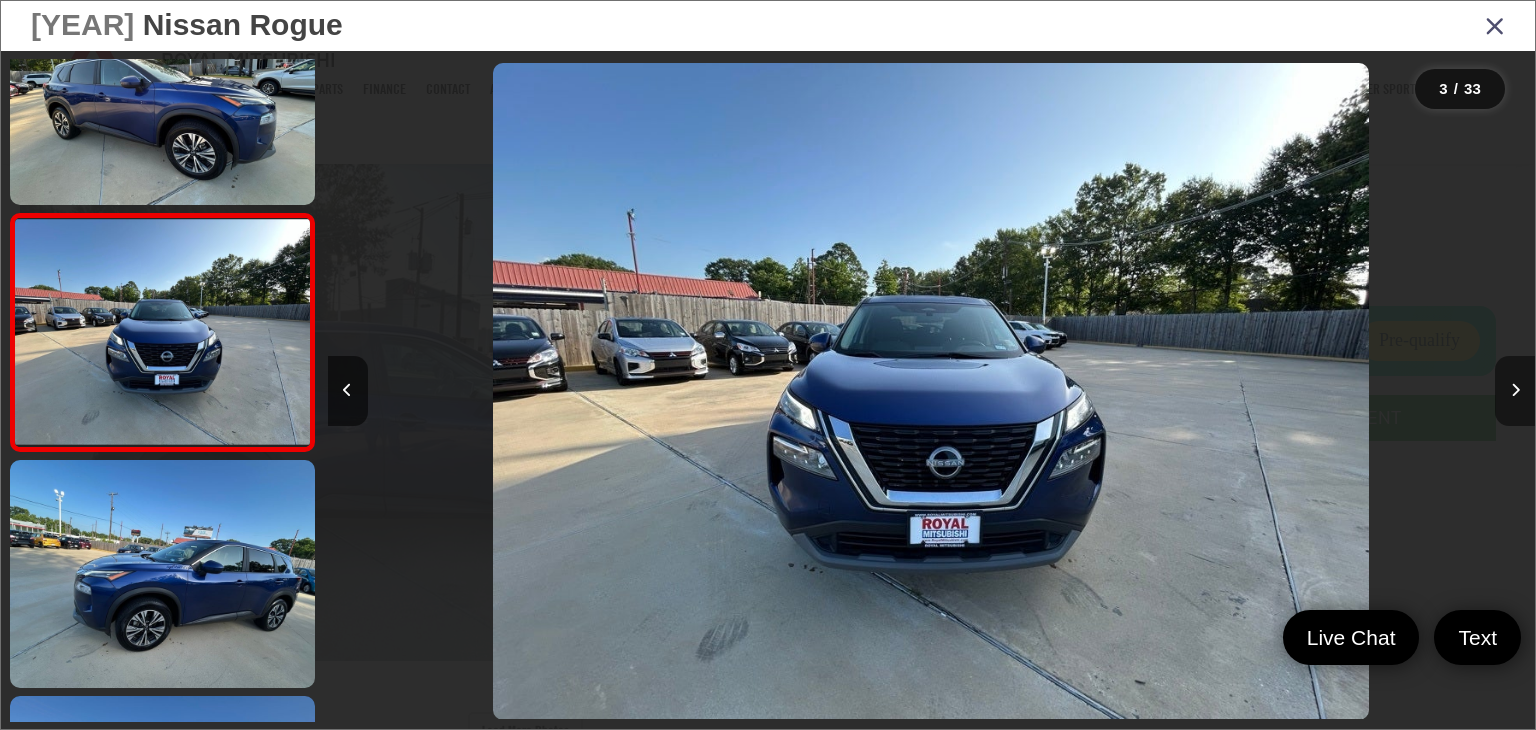 click at bounding box center (1515, 391) 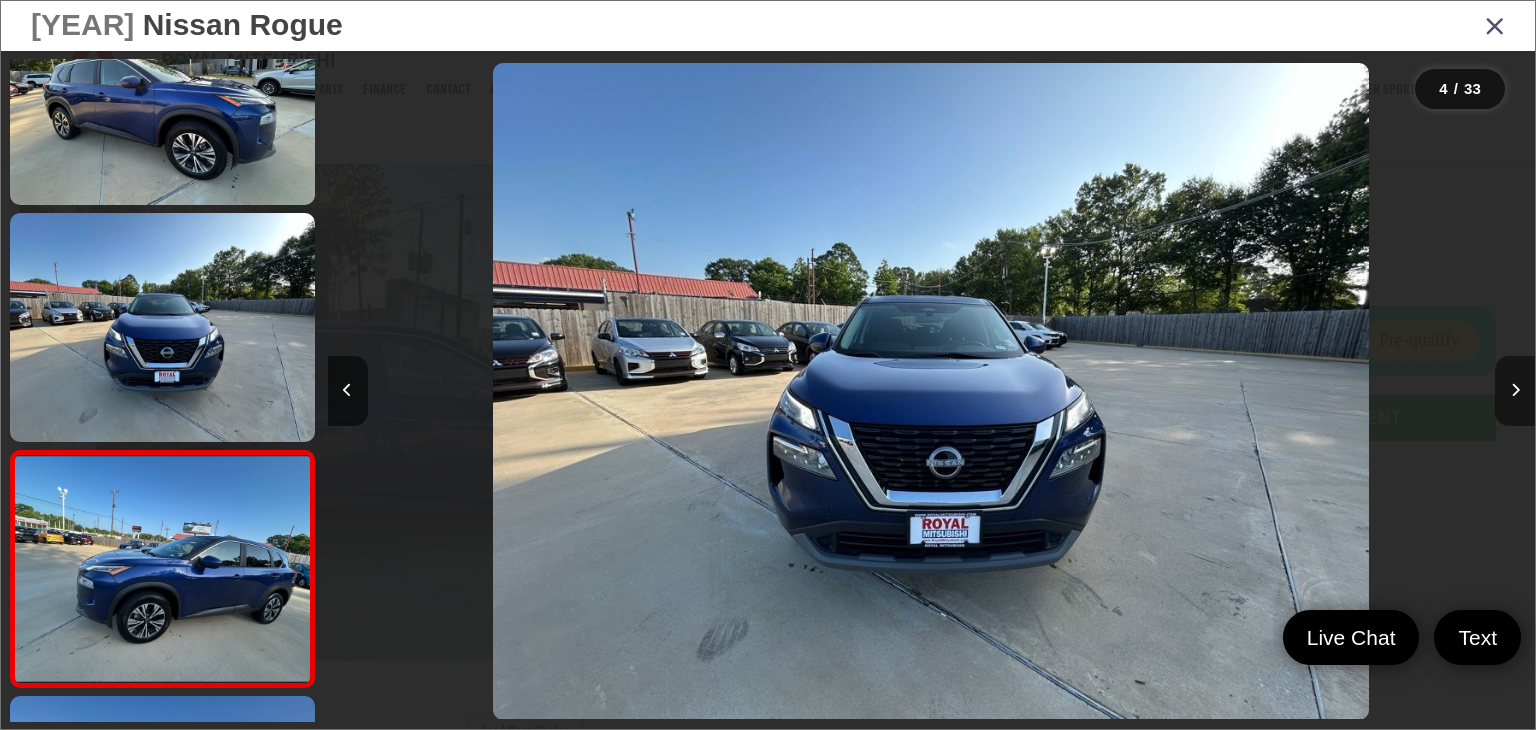 scroll, scrollTop: 0, scrollLeft: 2741, axis: horizontal 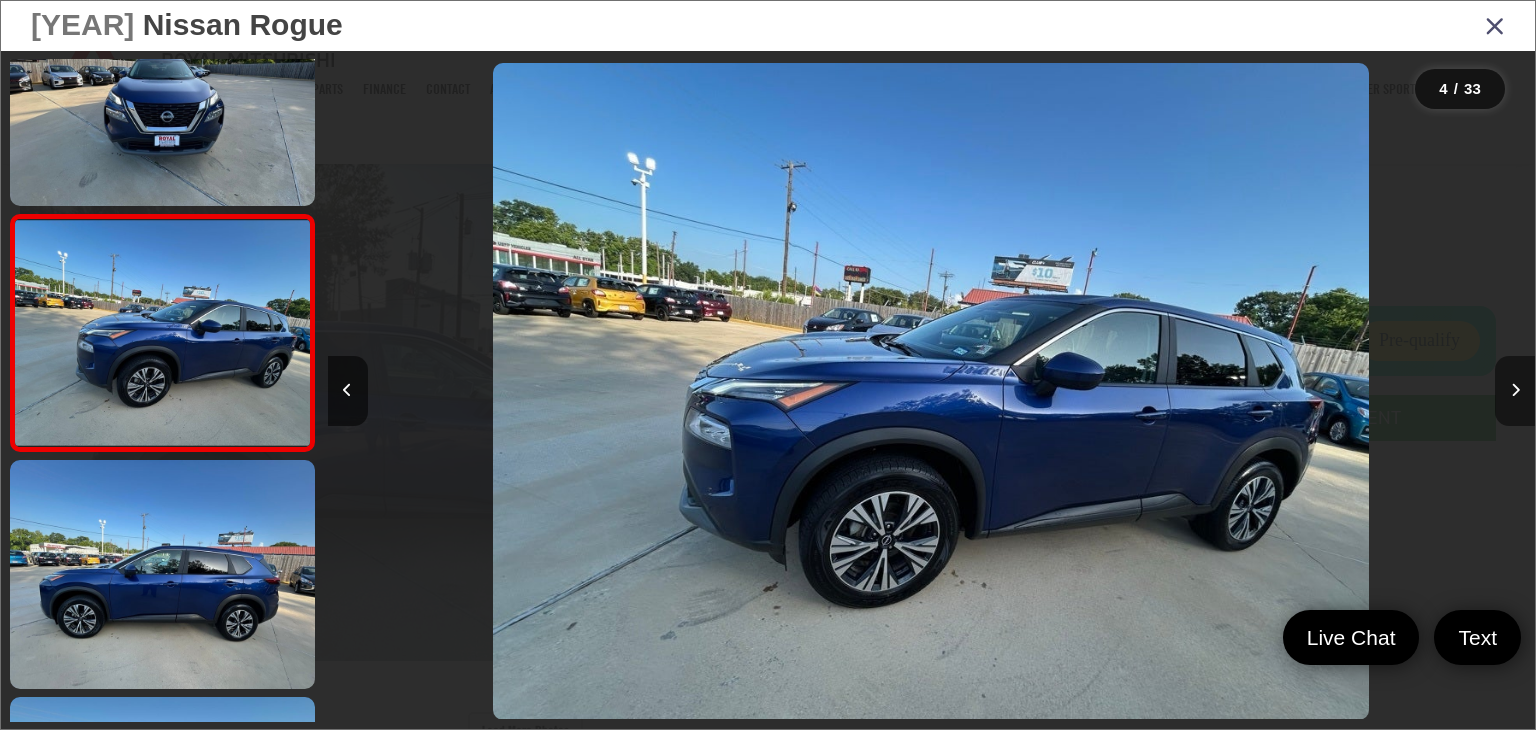 click at bounding box center (1515, 391) 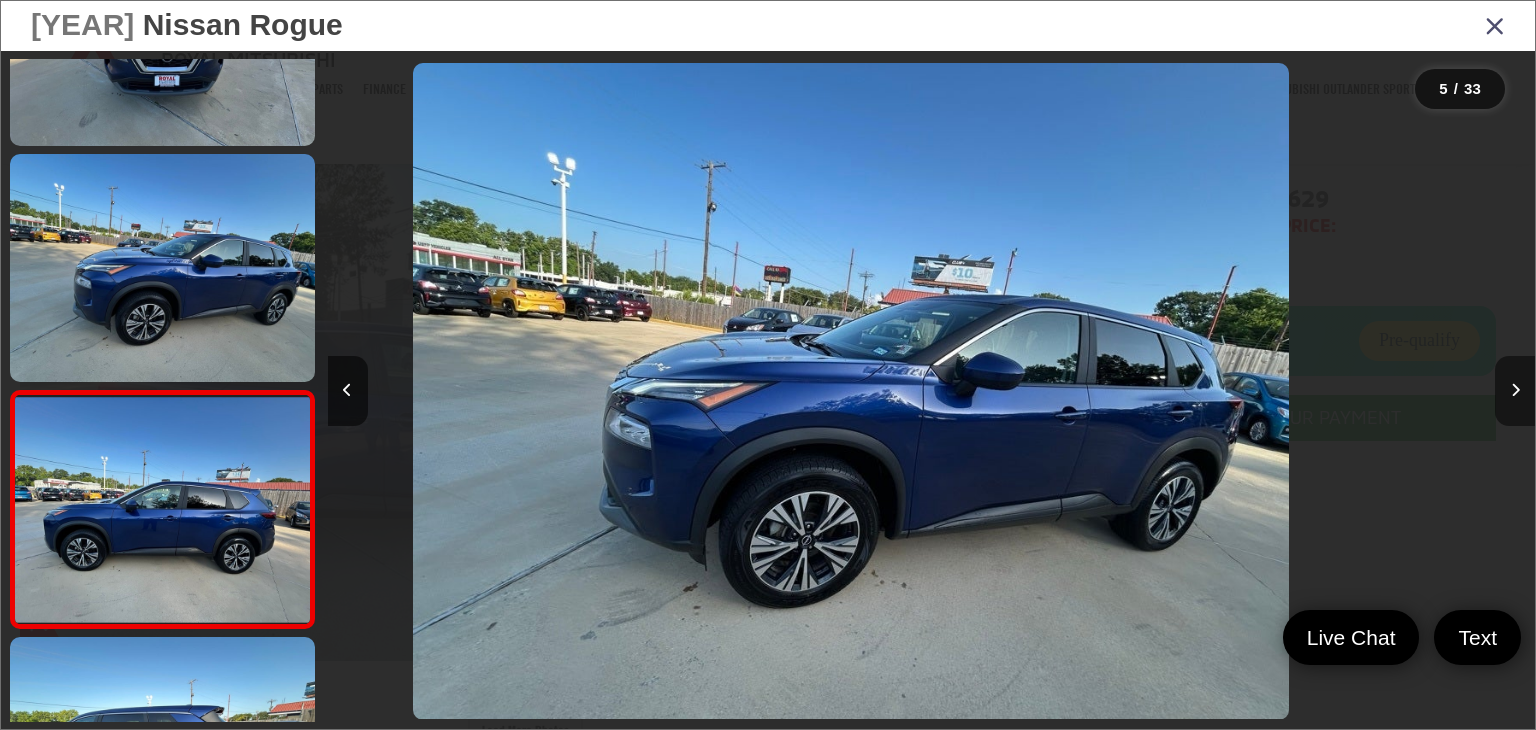 scroll, scrollTop: 748, scrollLeft: 0, axis: vertical 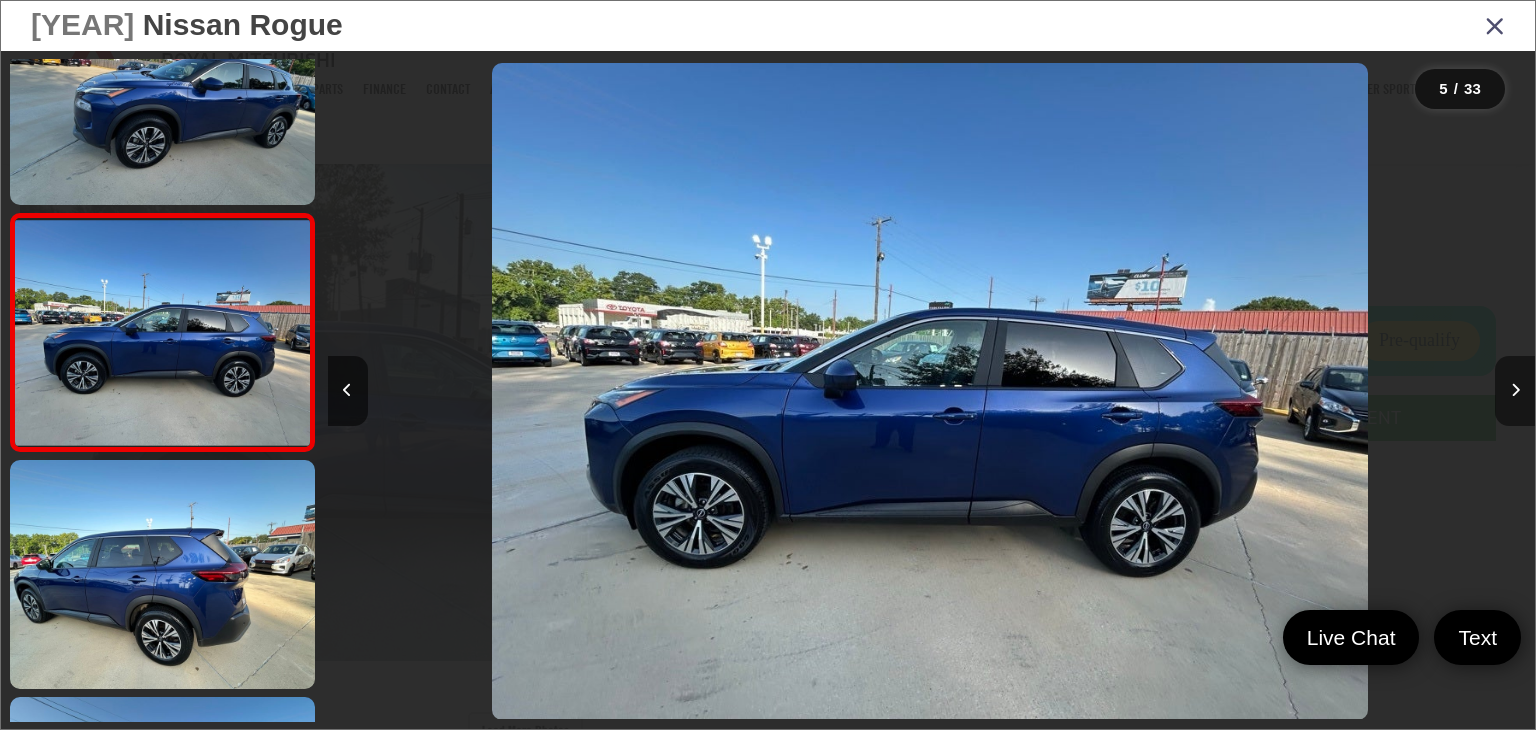 click at bounding box center [1515, 391] 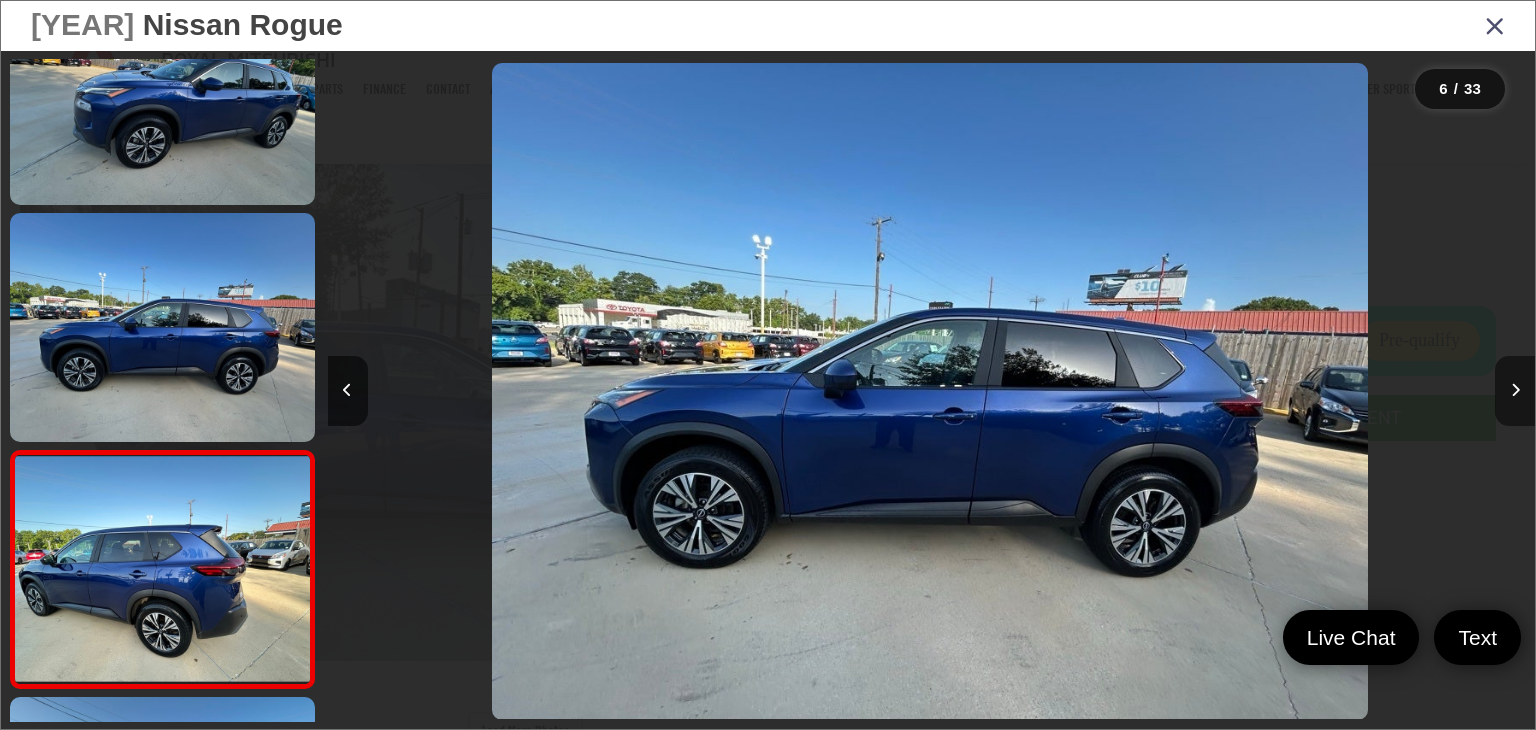 scroll, scrollTop: 0, scrollLeft: 4910, axis: horizontal 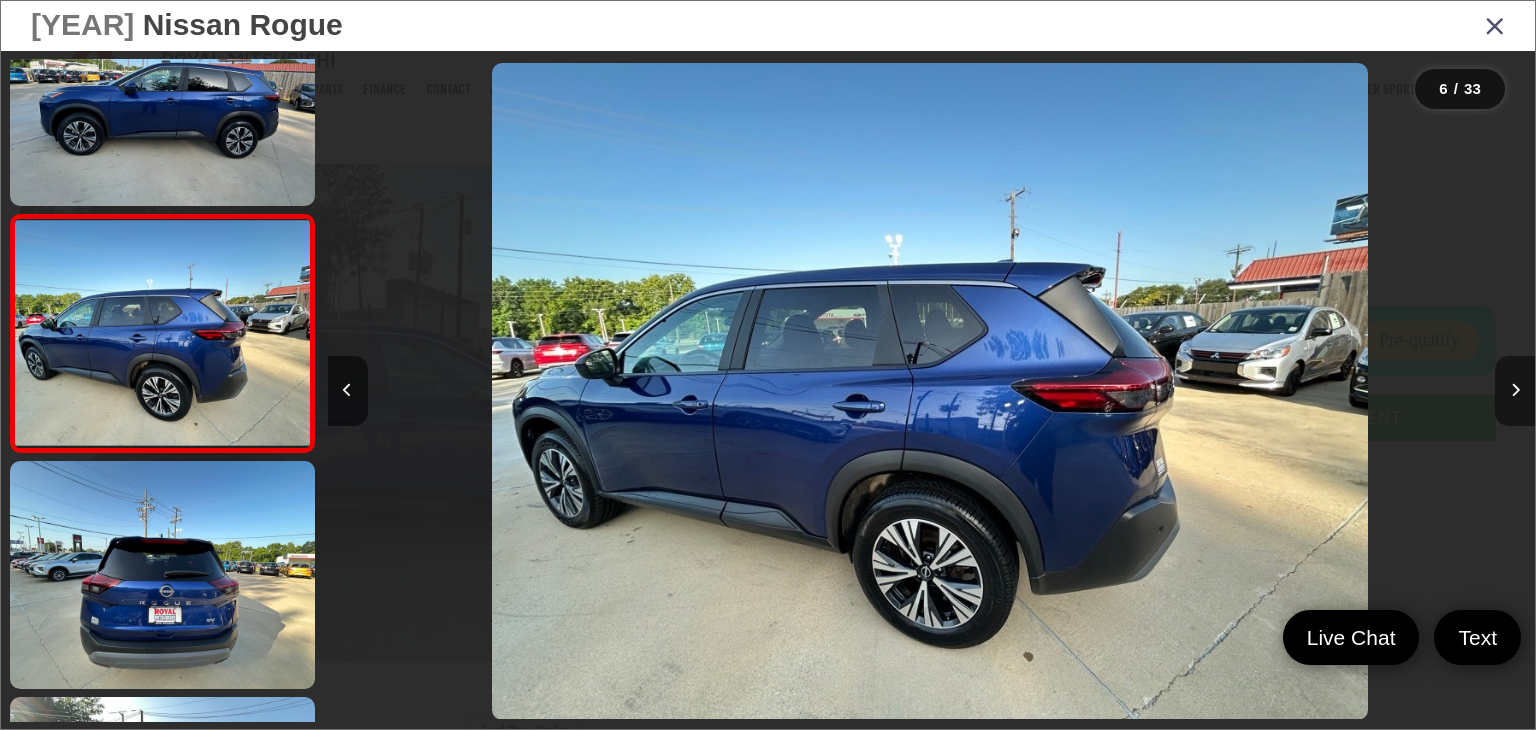 click at bounding box center (1515, 391) 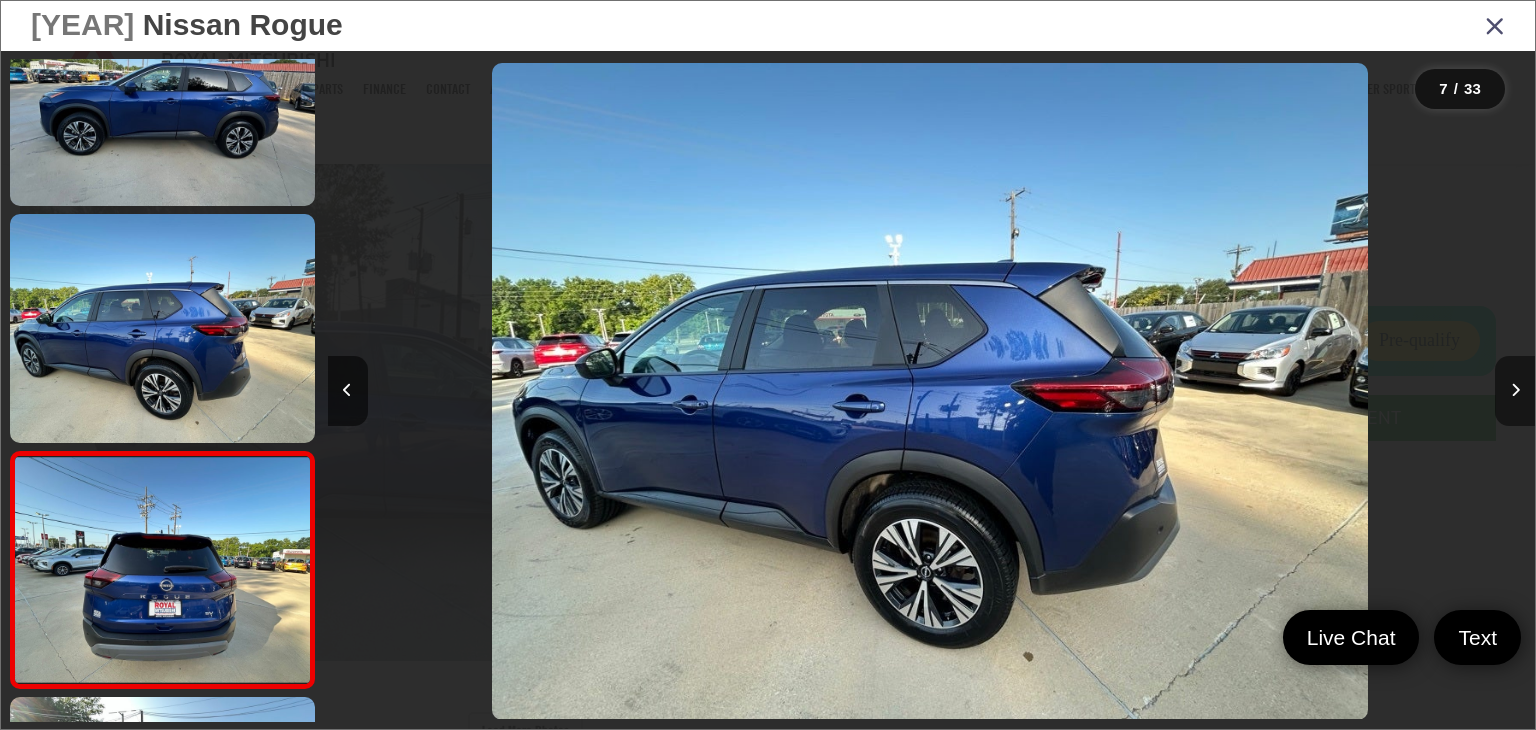 scroll, scrollTop: 0, scrollLeft: 6412, axis: horizontal 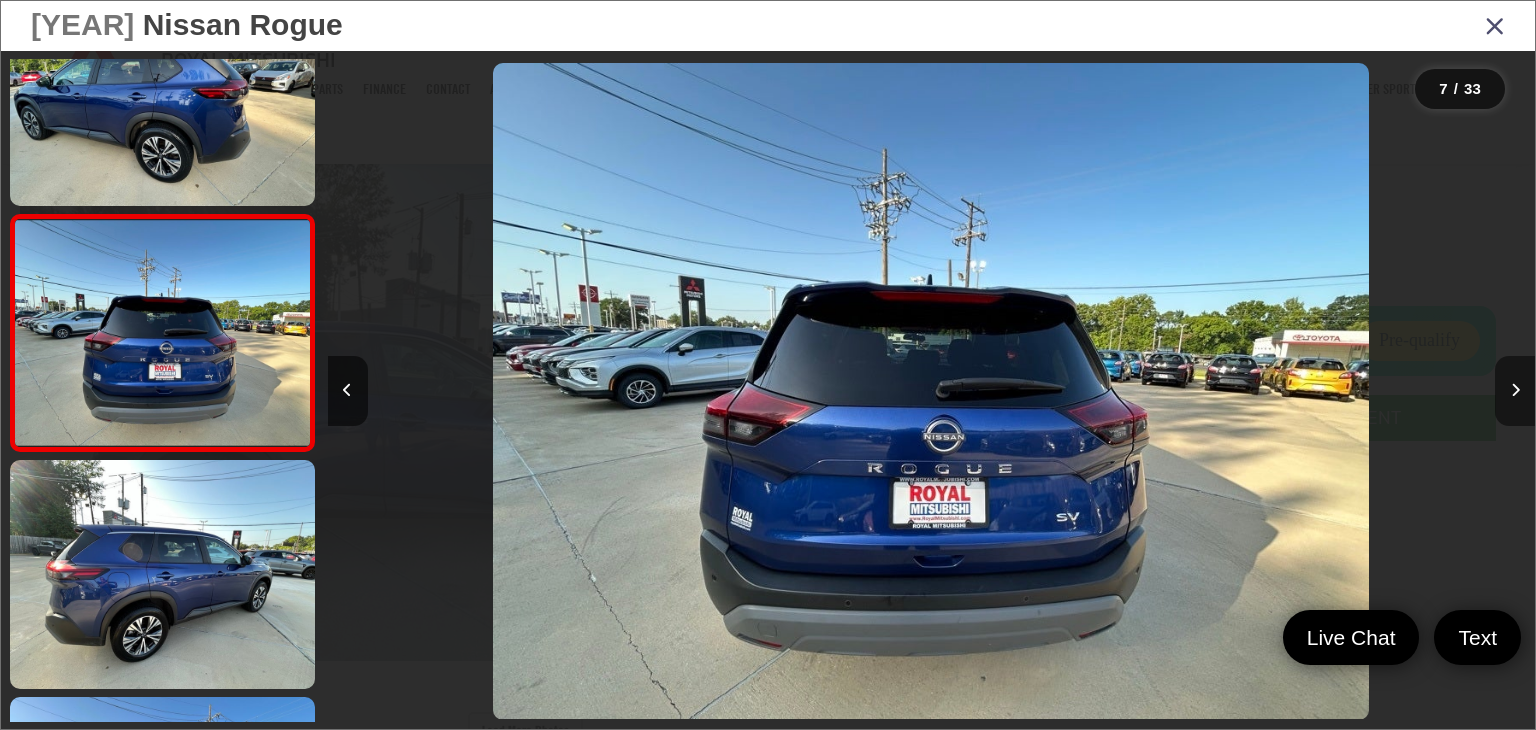 click at bounding box center [1515, 391] 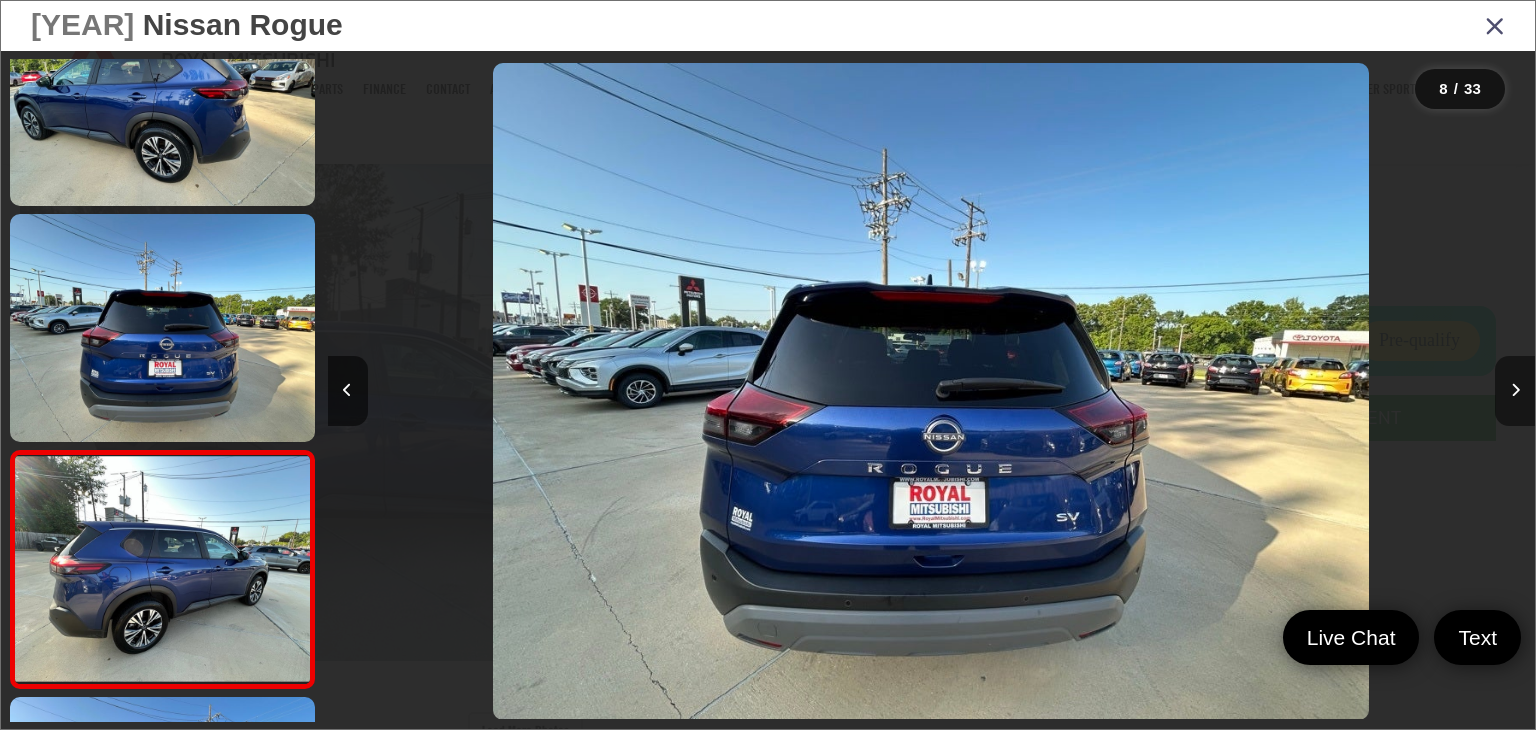 scroll, scrollTop: 0, scrollLeft: 7572, axis: horizontal 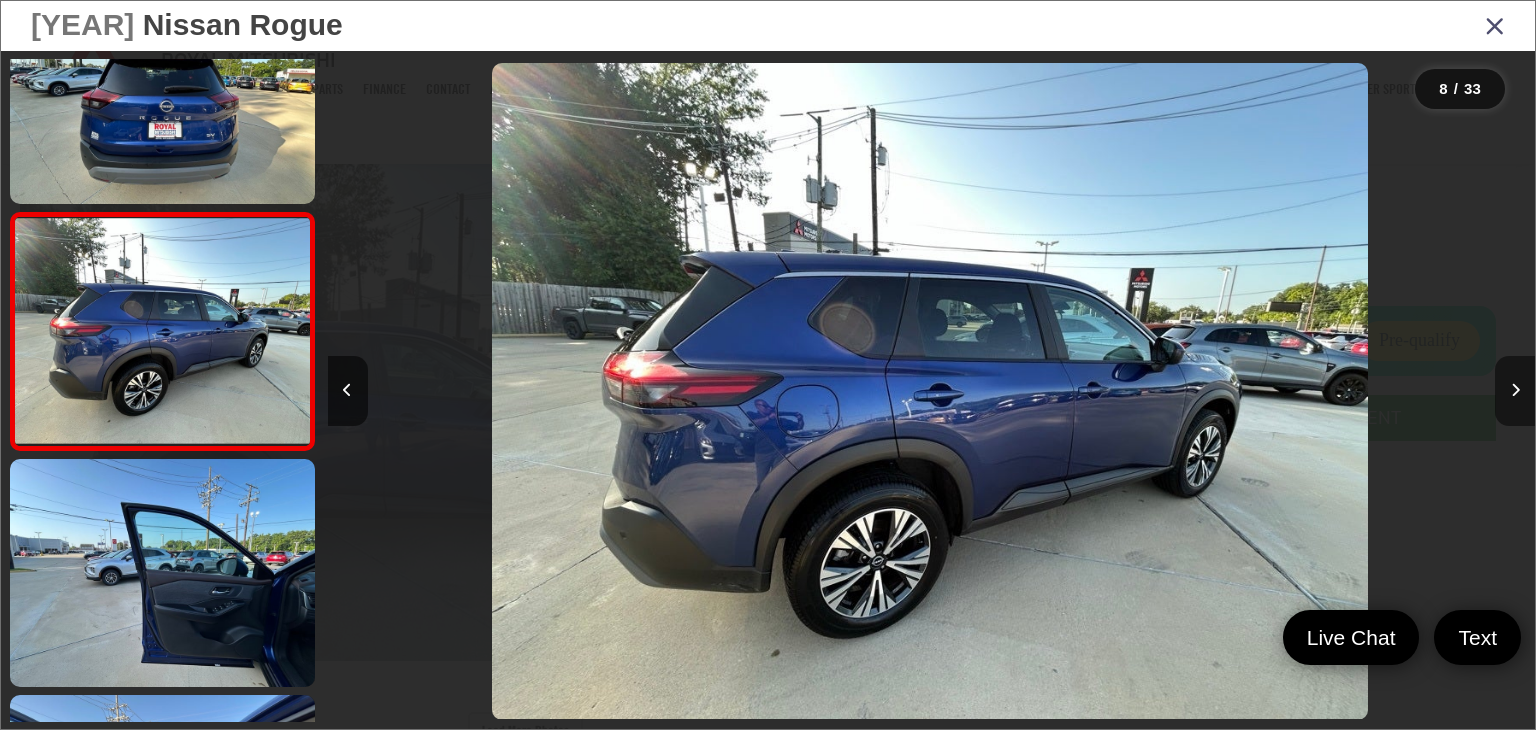 click at bounding box center (1515, 391) 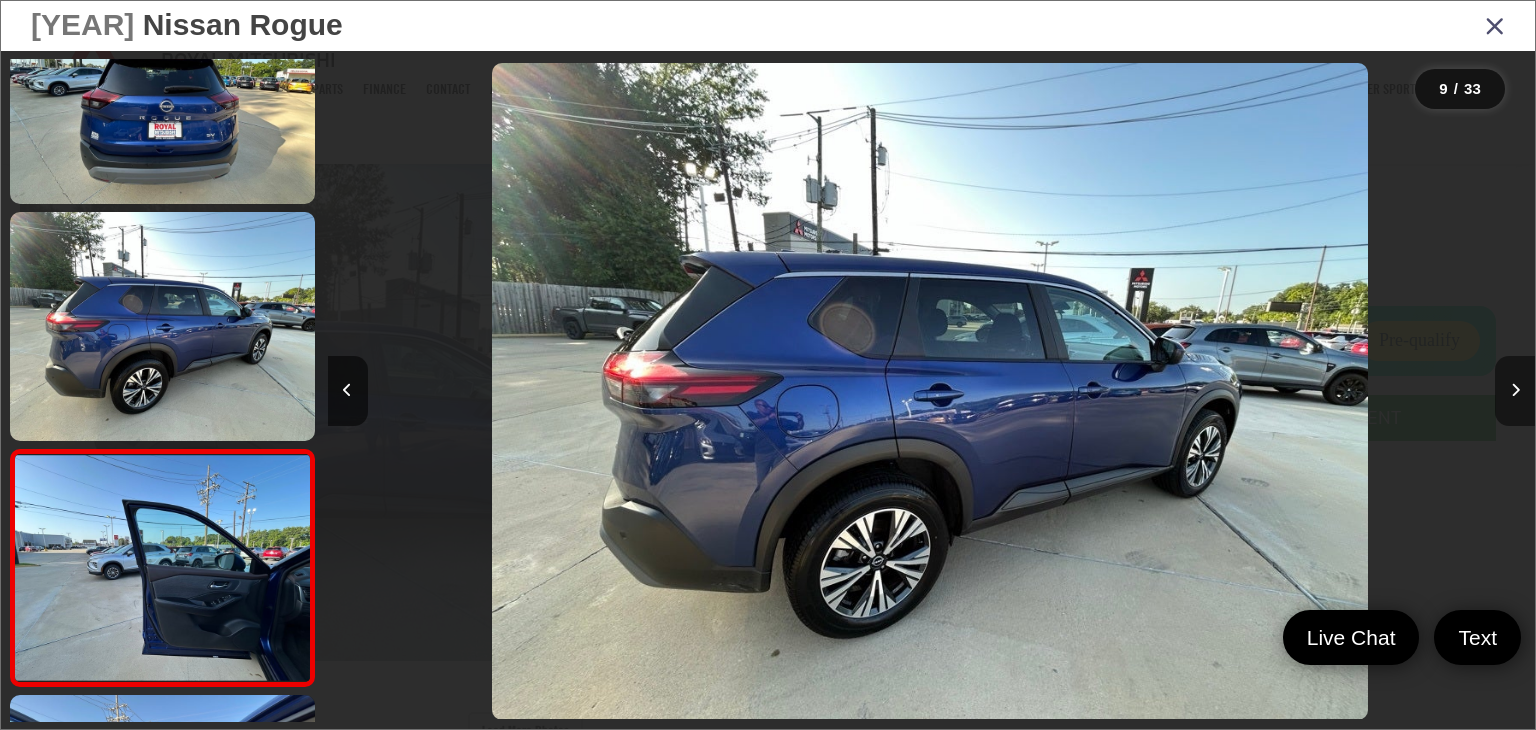 scroll, scrollTop: 0, scrollLeft: 8532, axis: horizontal 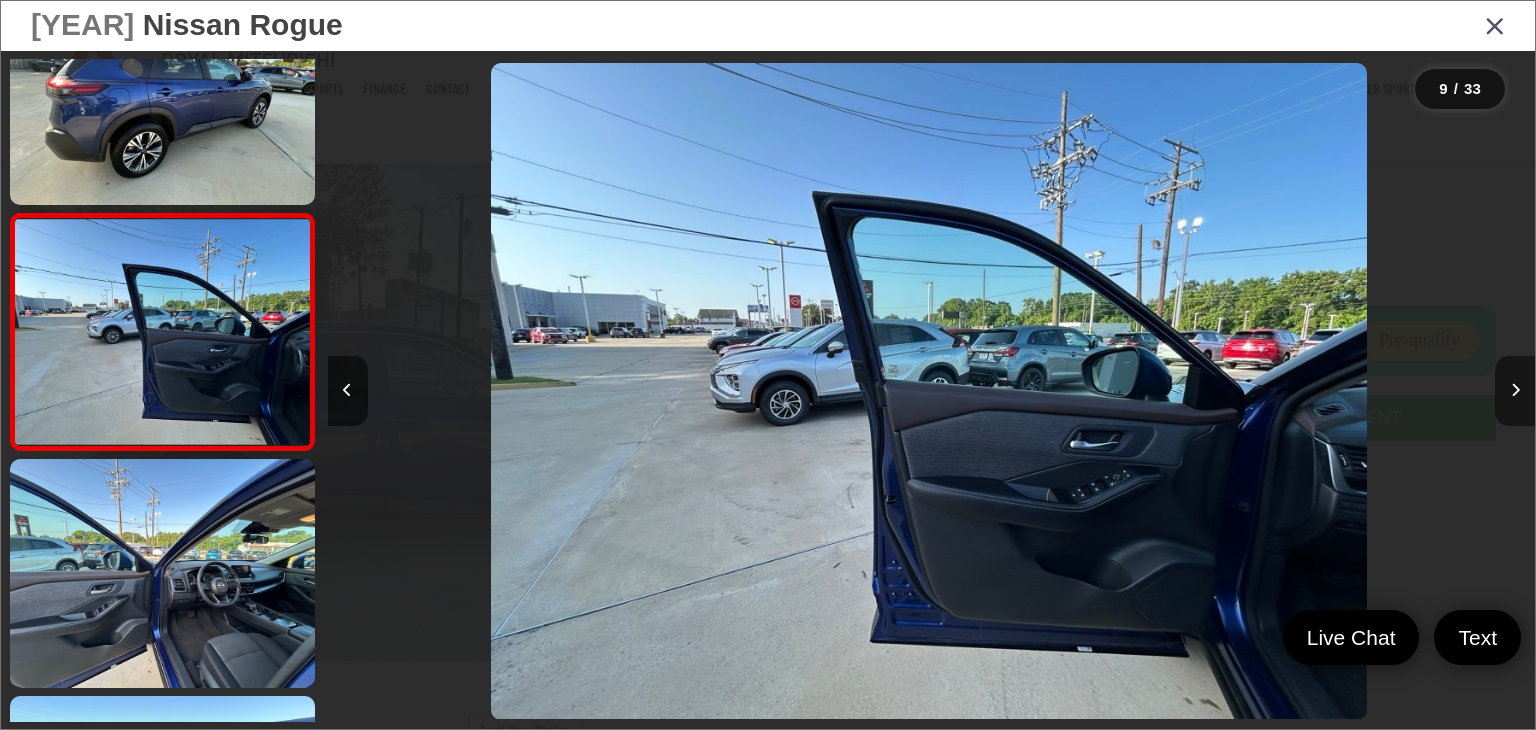click at bounding box center [1515, 391] 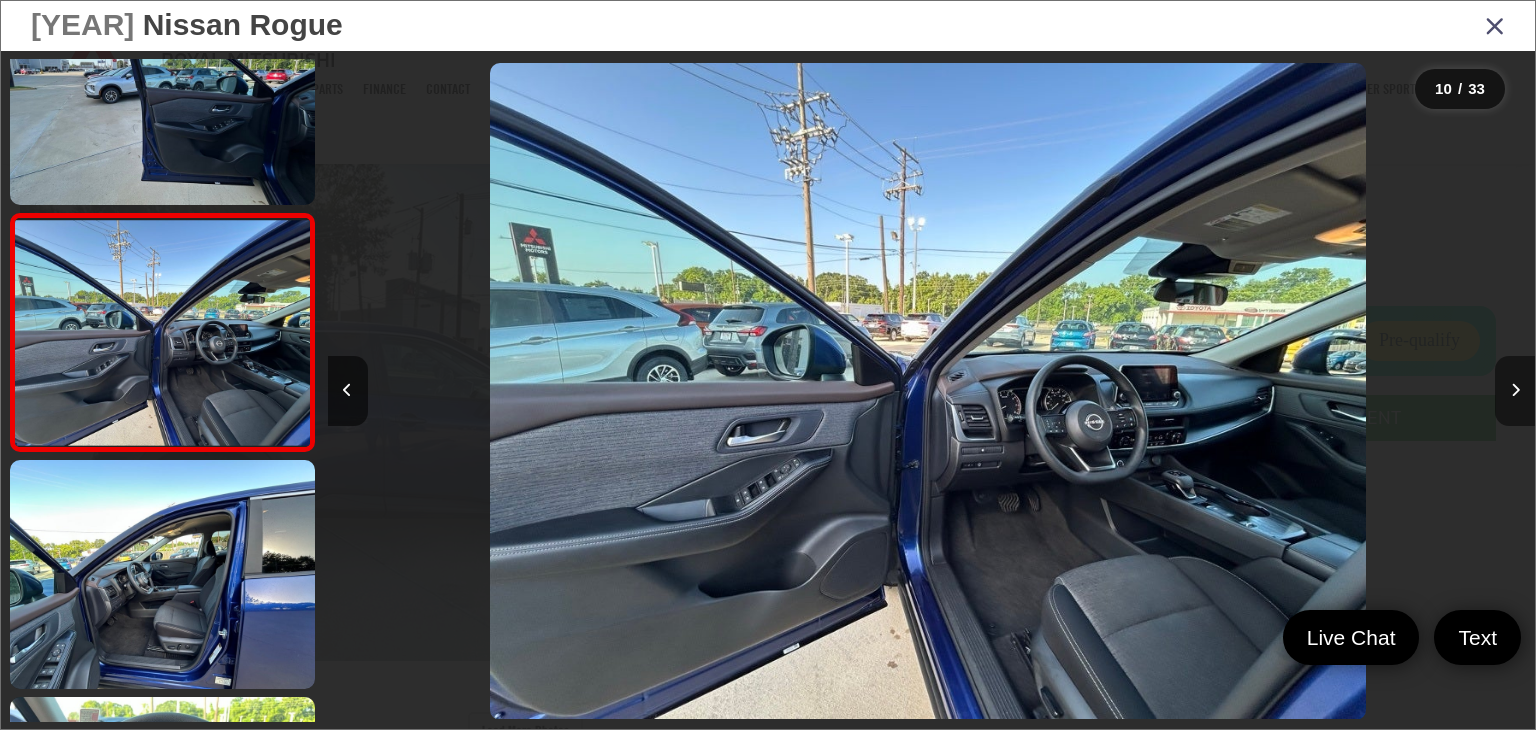 click at bounding box center (1515, 391) 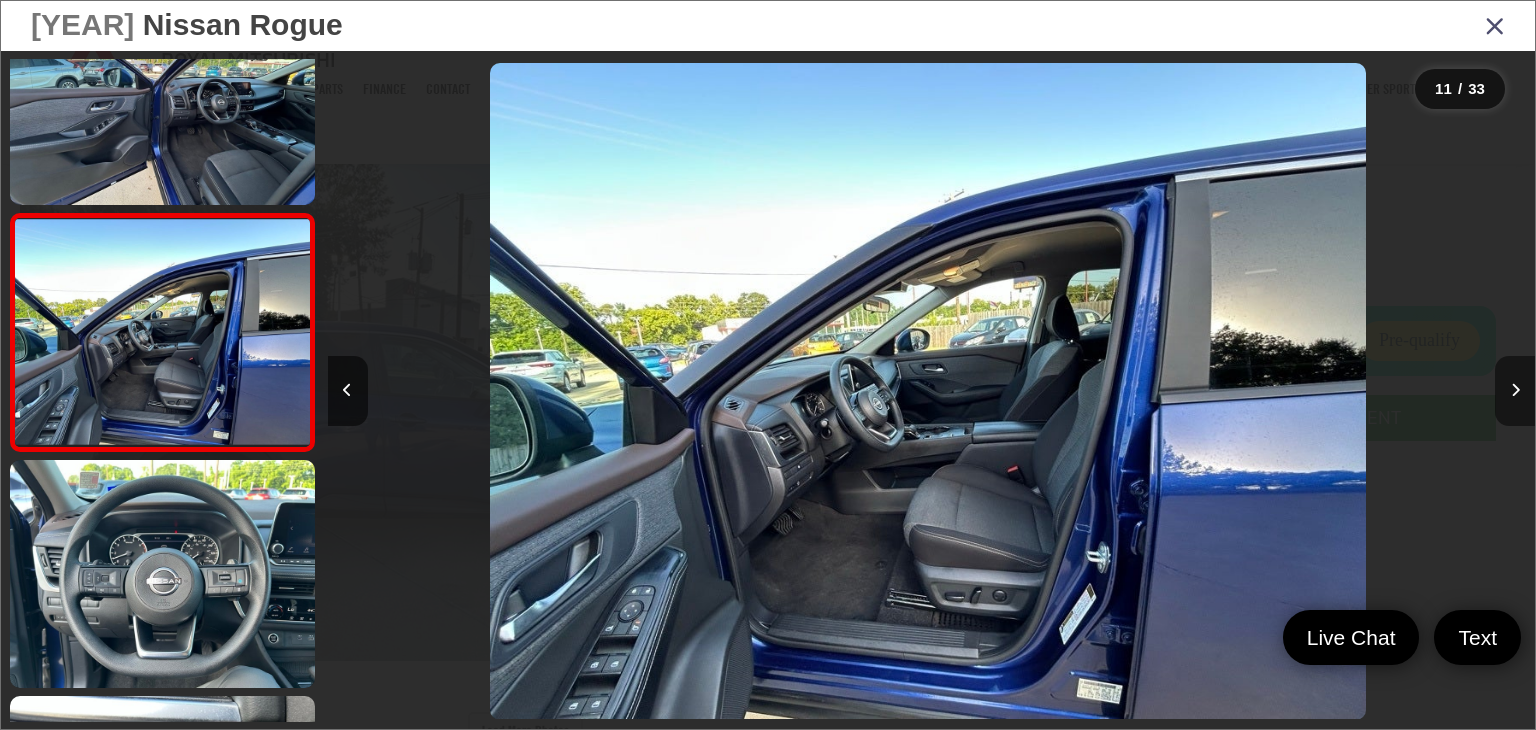 click at bounding box center (1515, 391) 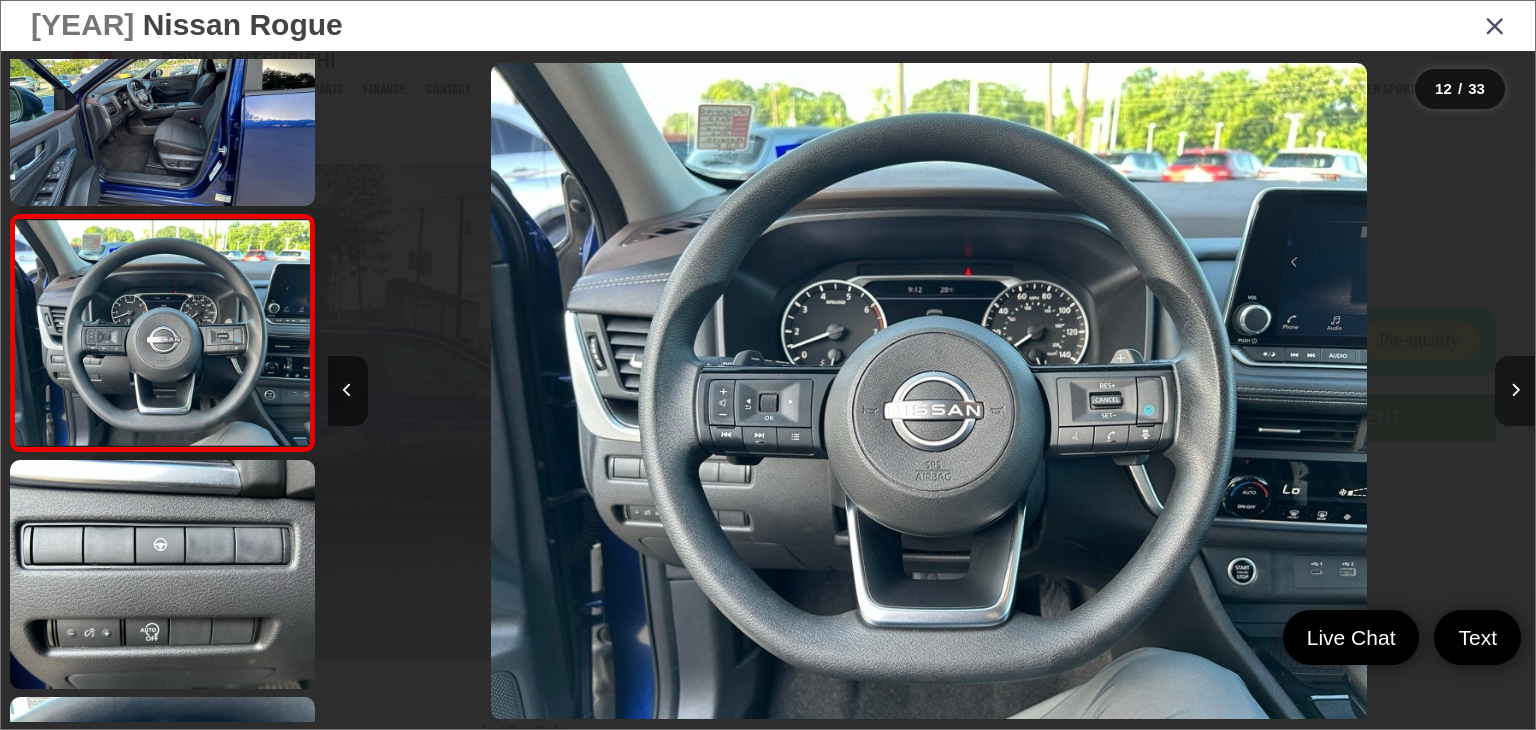 click at bounding box center (1515, 391) 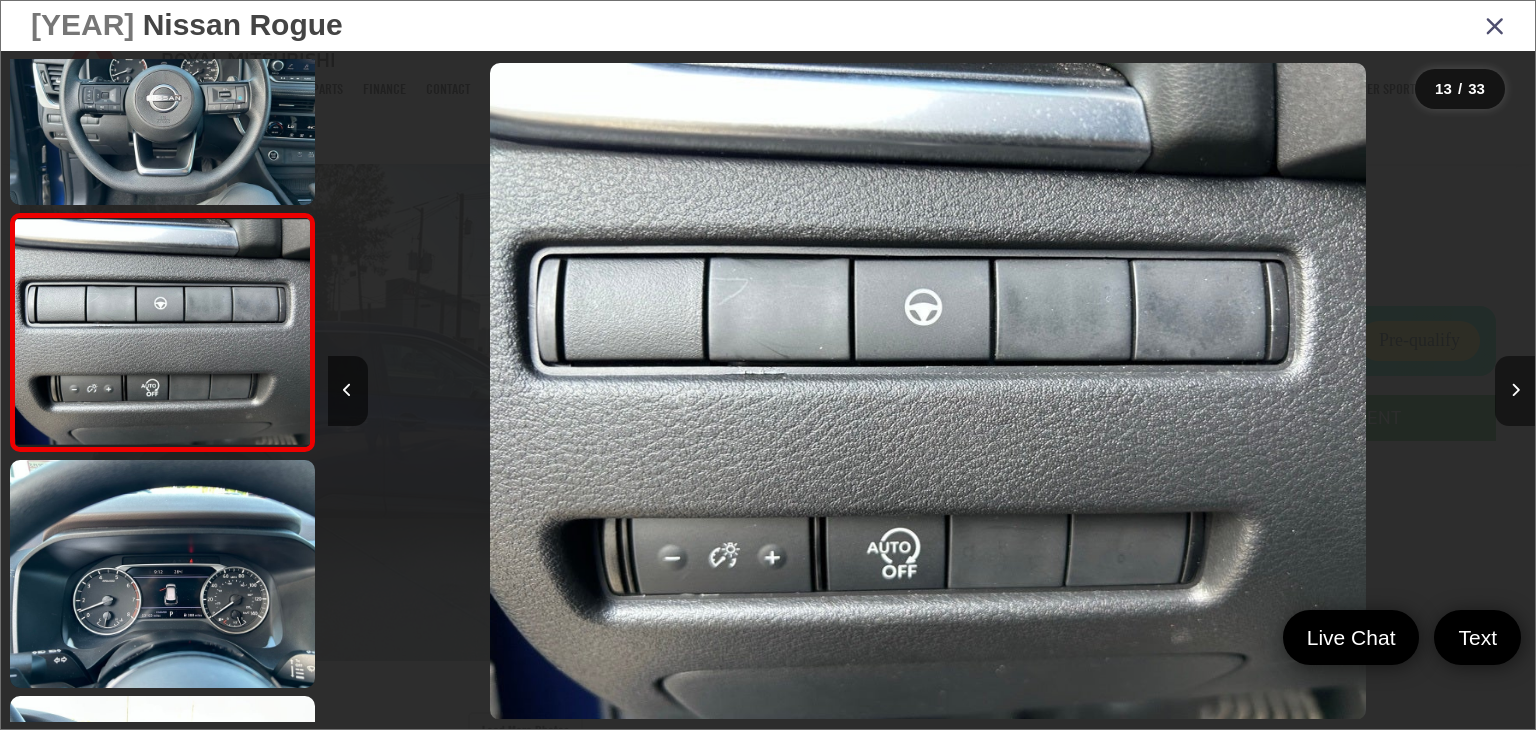 click at bounding box center (1515, 391) 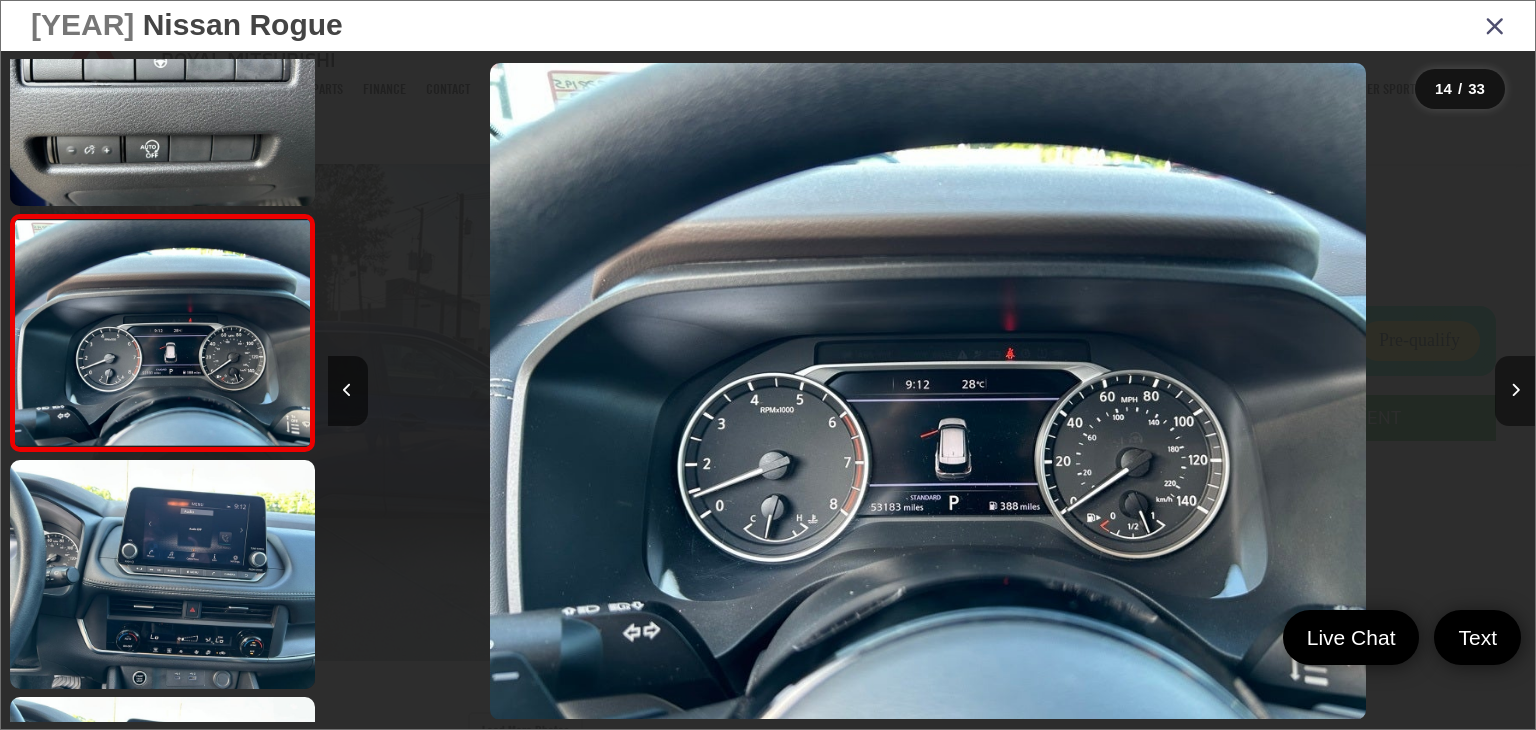 click at bounding box center [1515, 391] 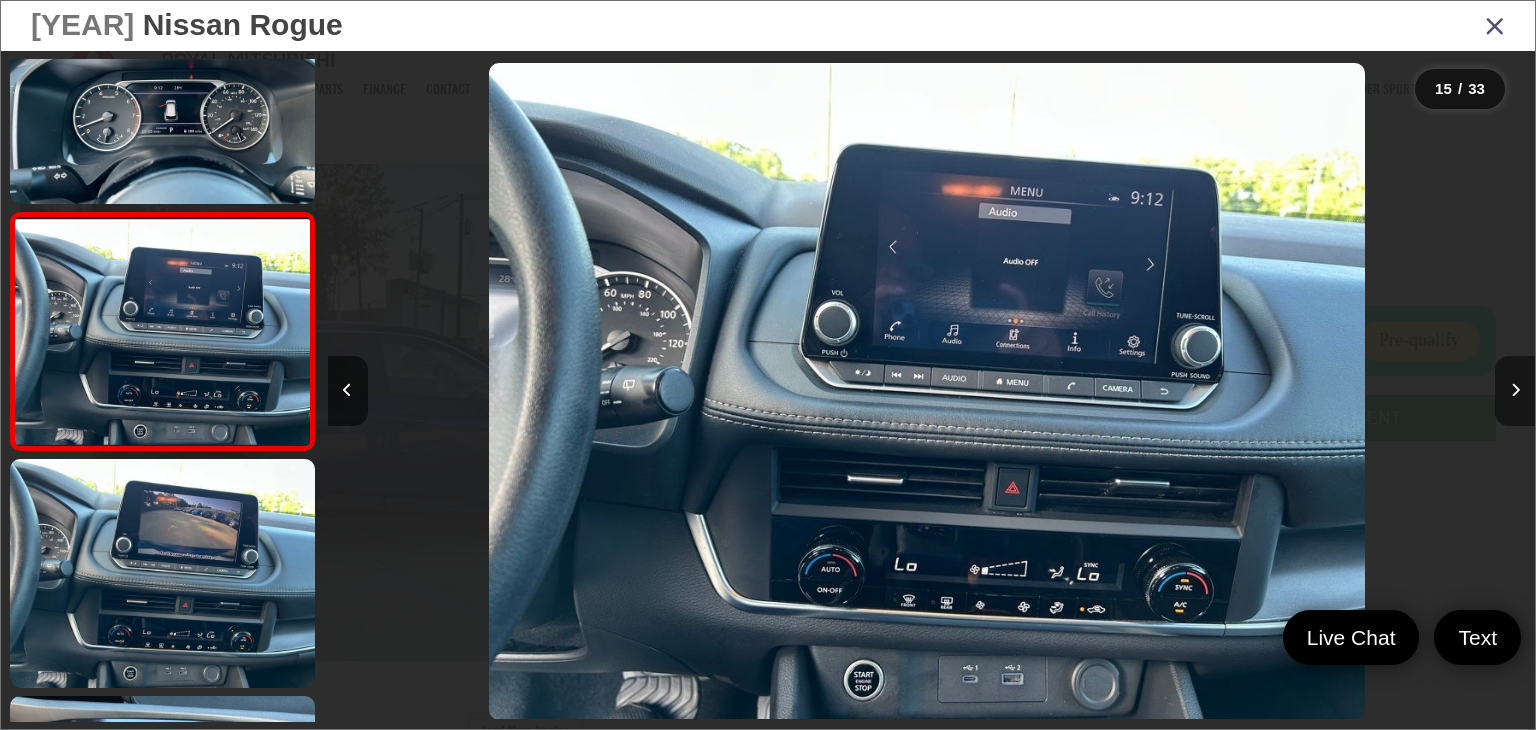 click at bounding box center [1515, 391] 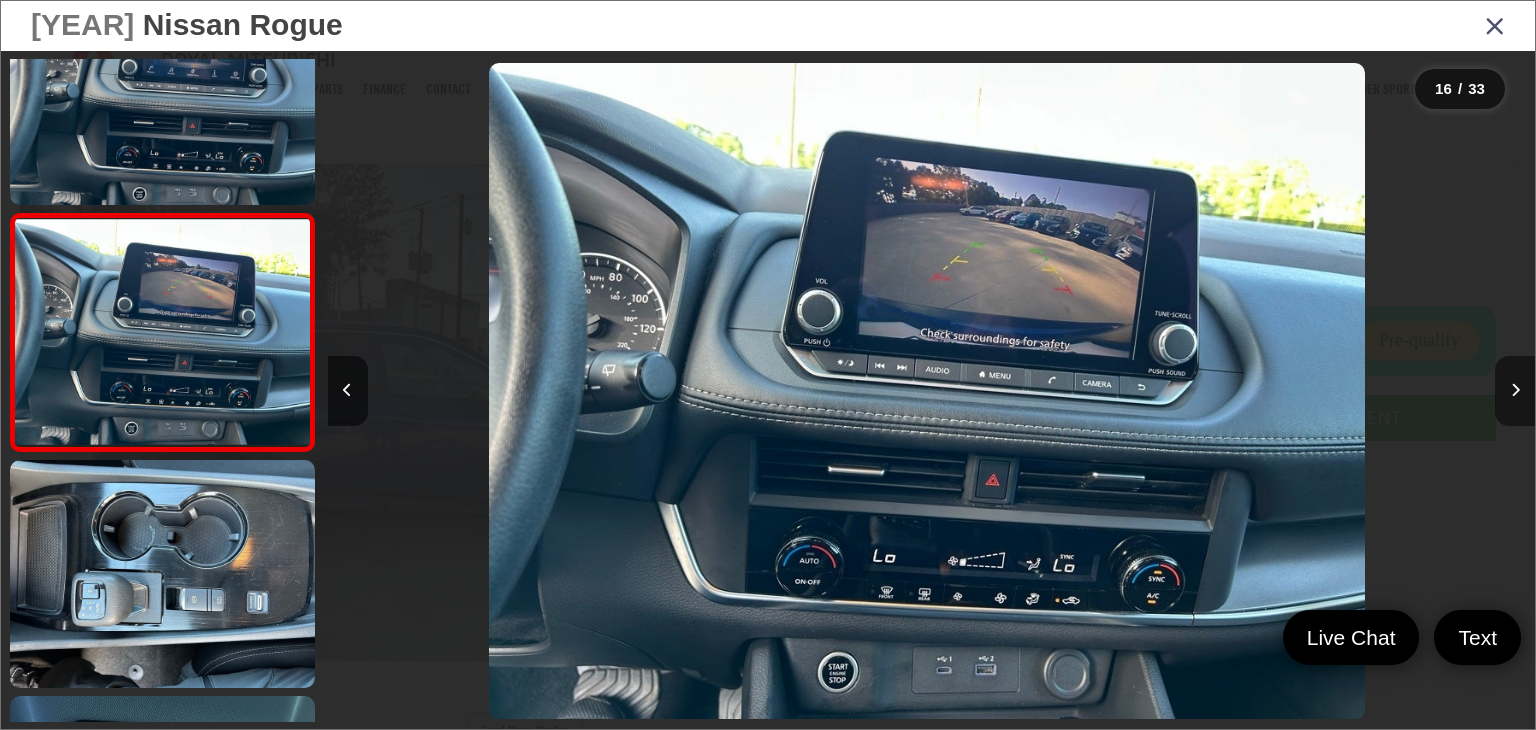 click at bounding box center [1515, 391] 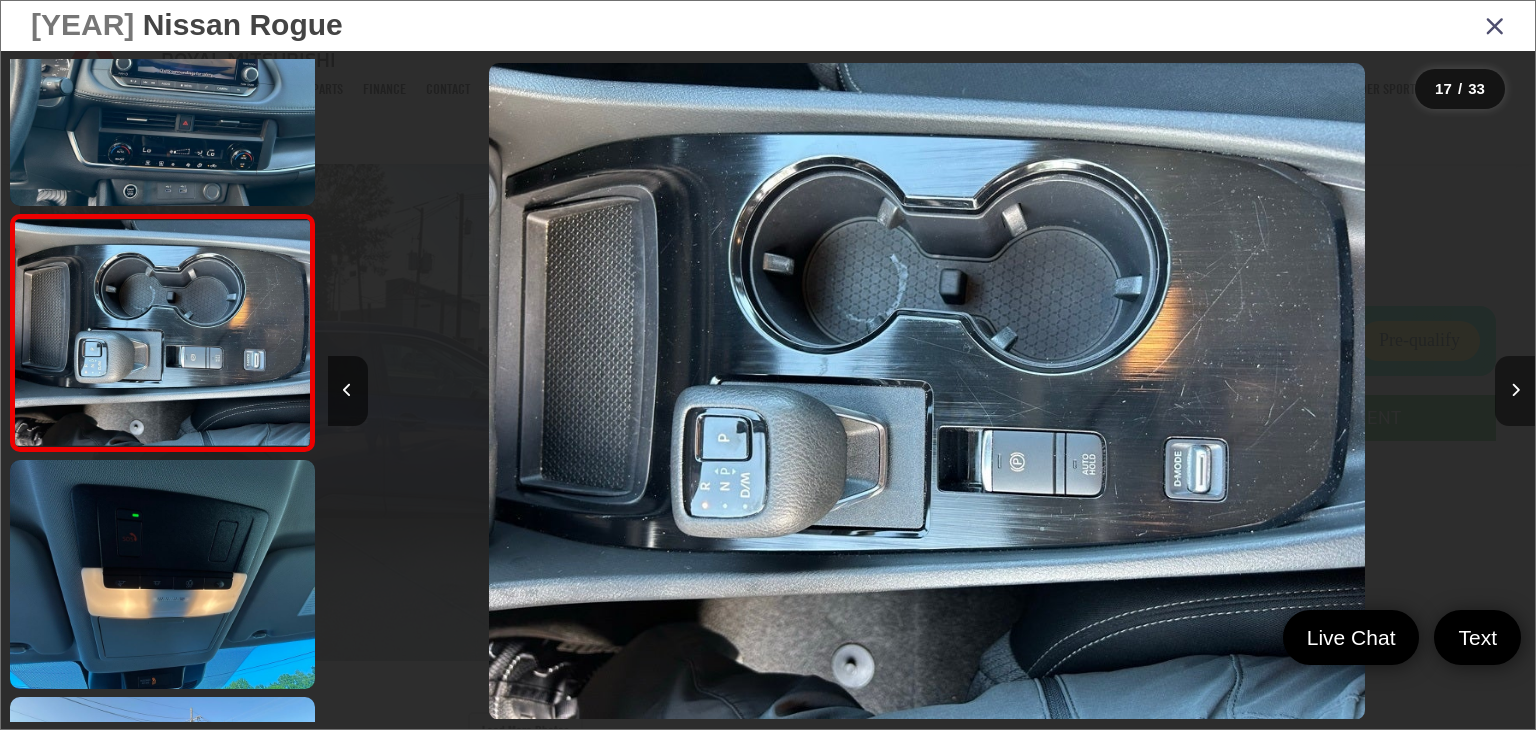 click at bounding box center (1515, 391) 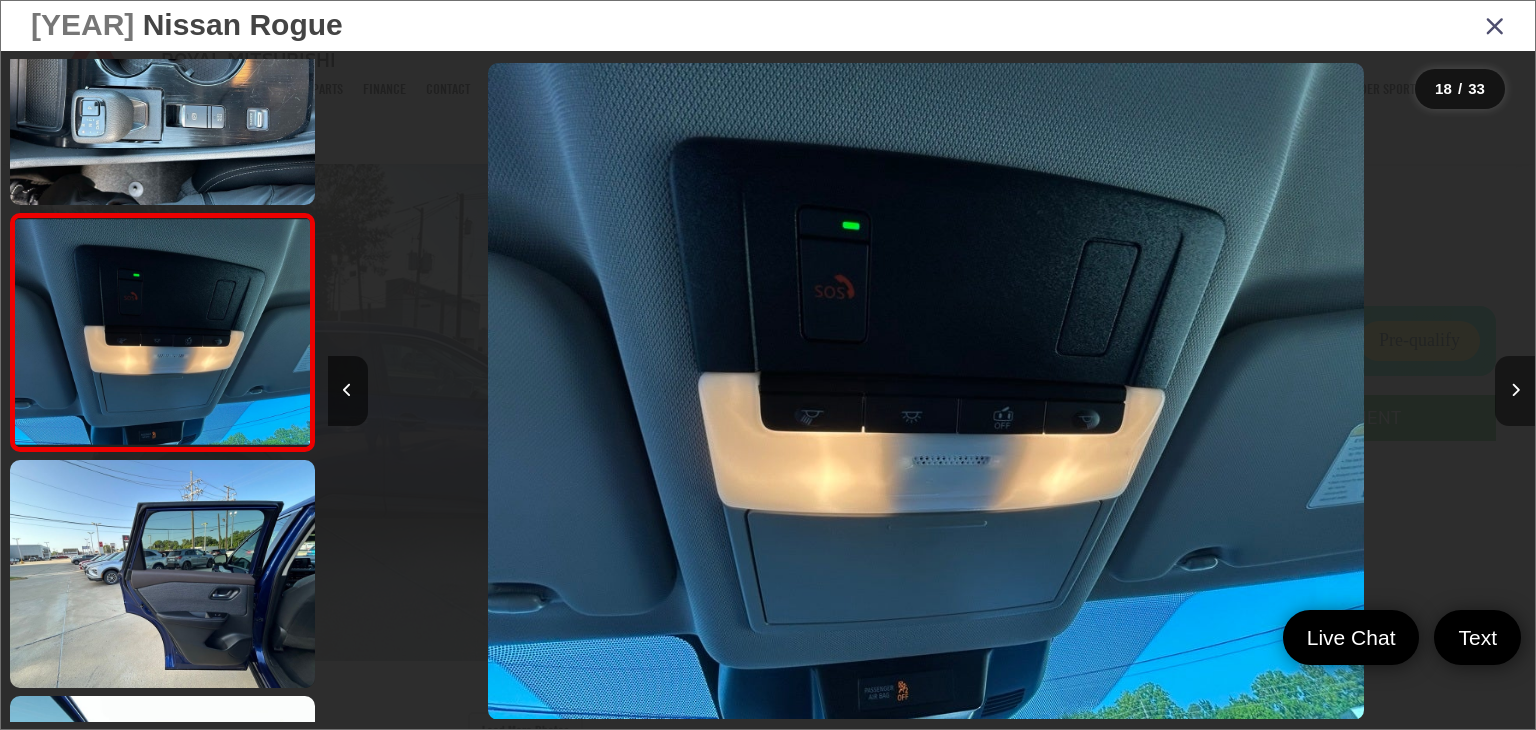 click at bounding box center (1515, 391) 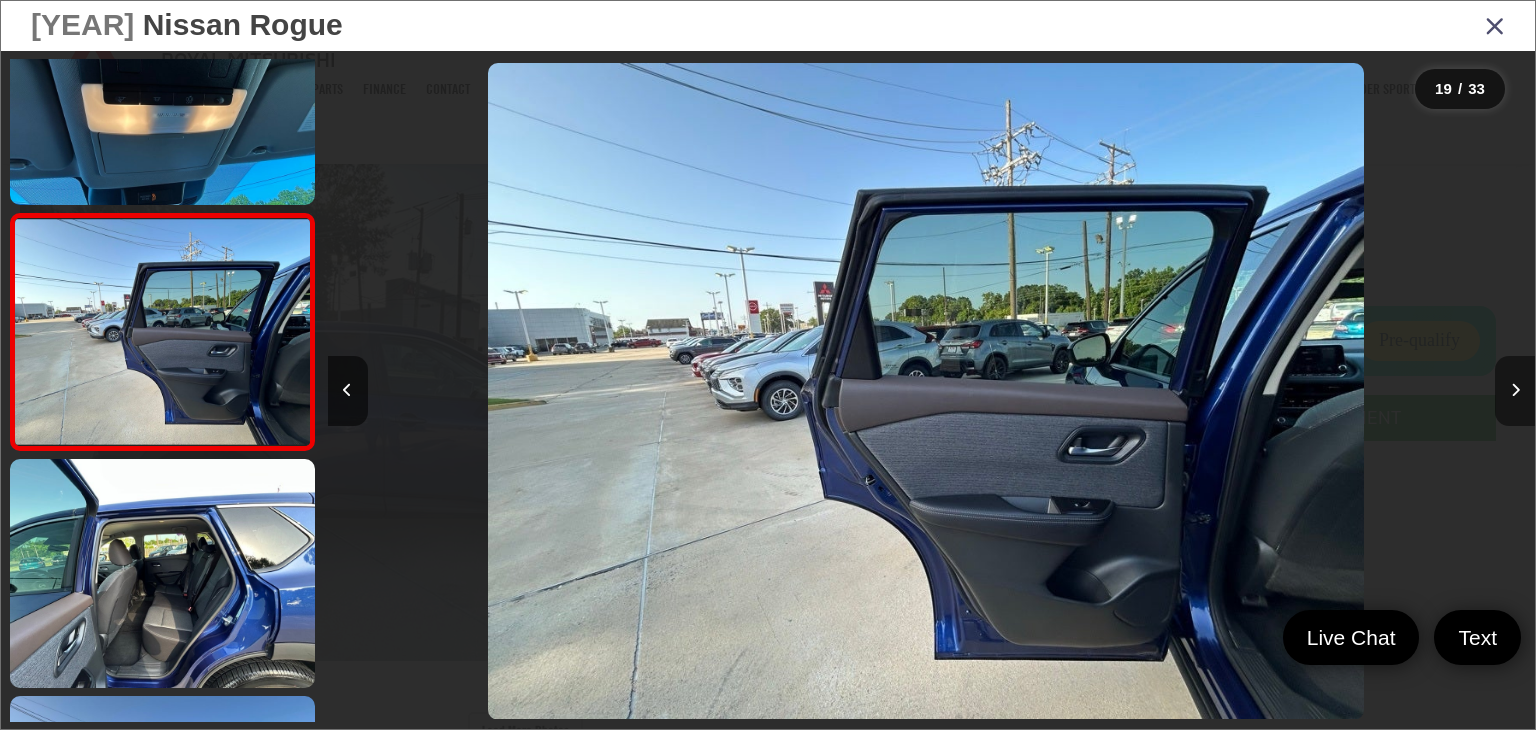 click at bounding box center [1515, 391] 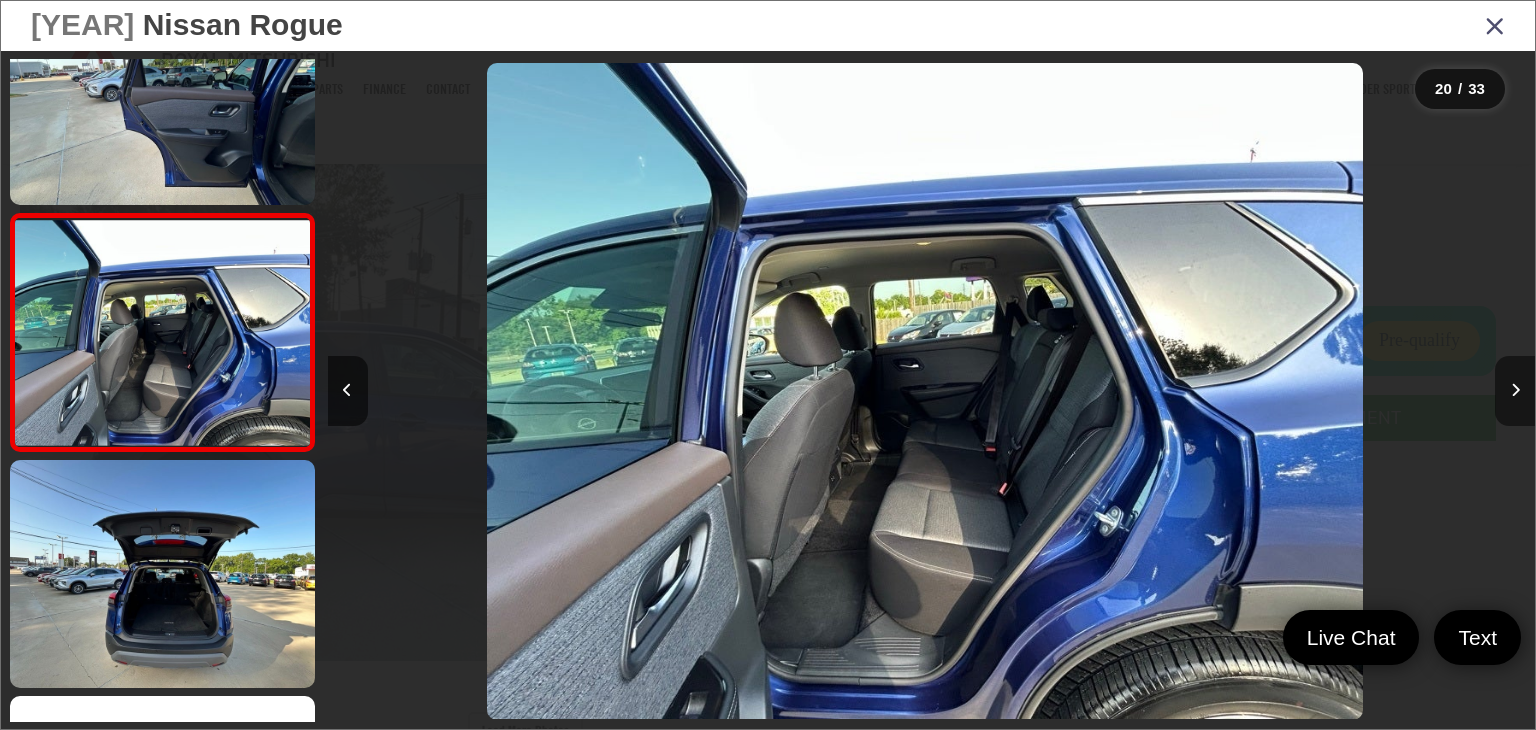 click at bounding box center [1515, 391] 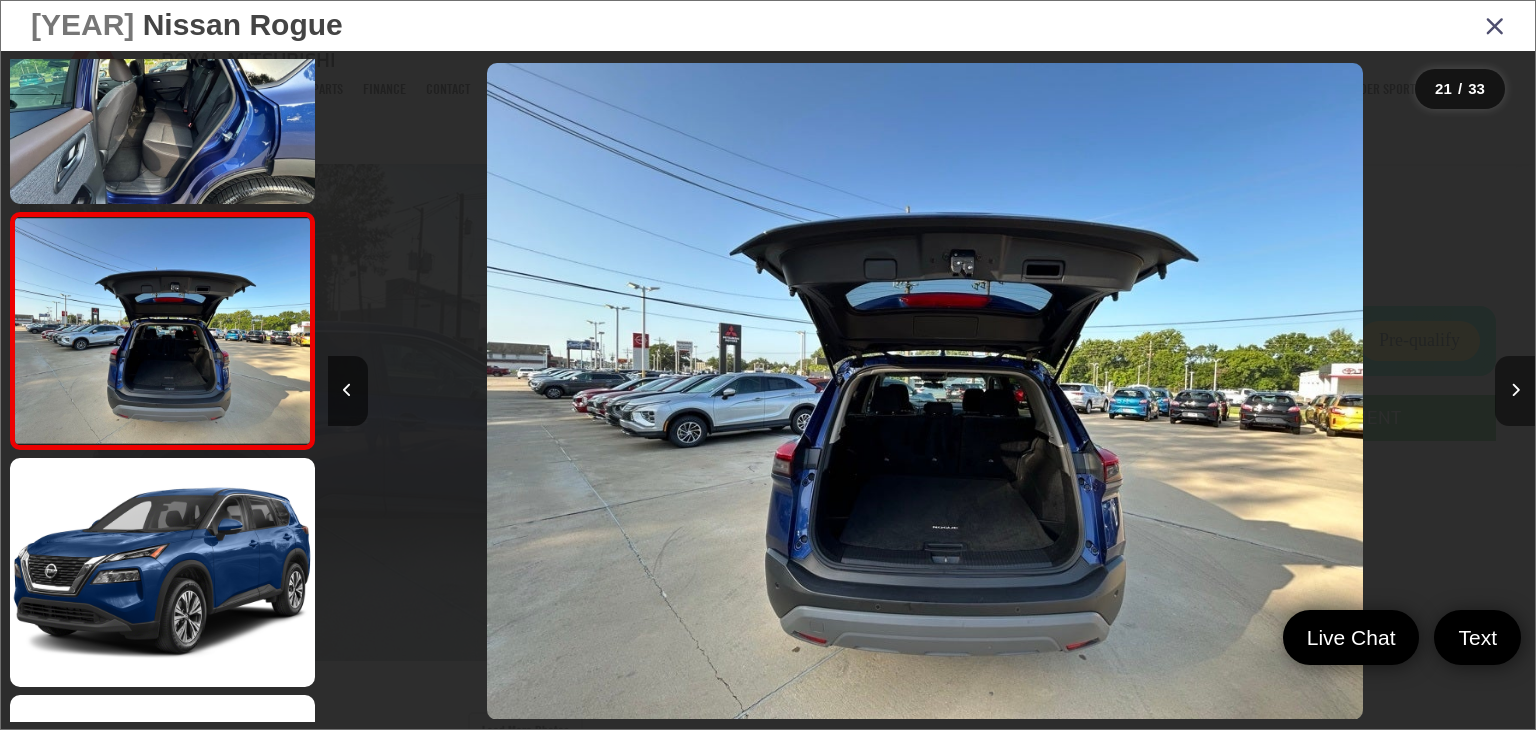 click at bounding box center [1515, 391] 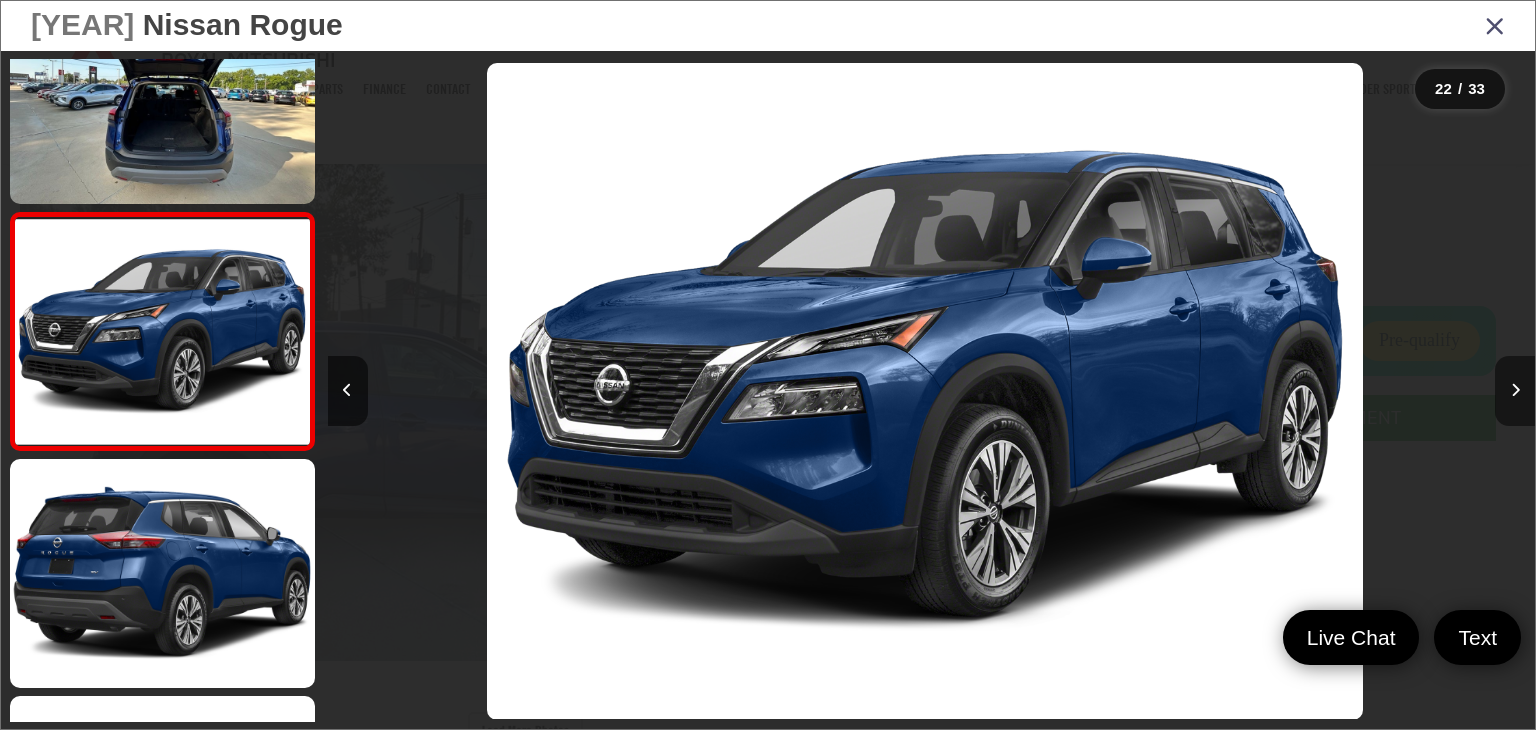 click at bounding box center [1515, 391] 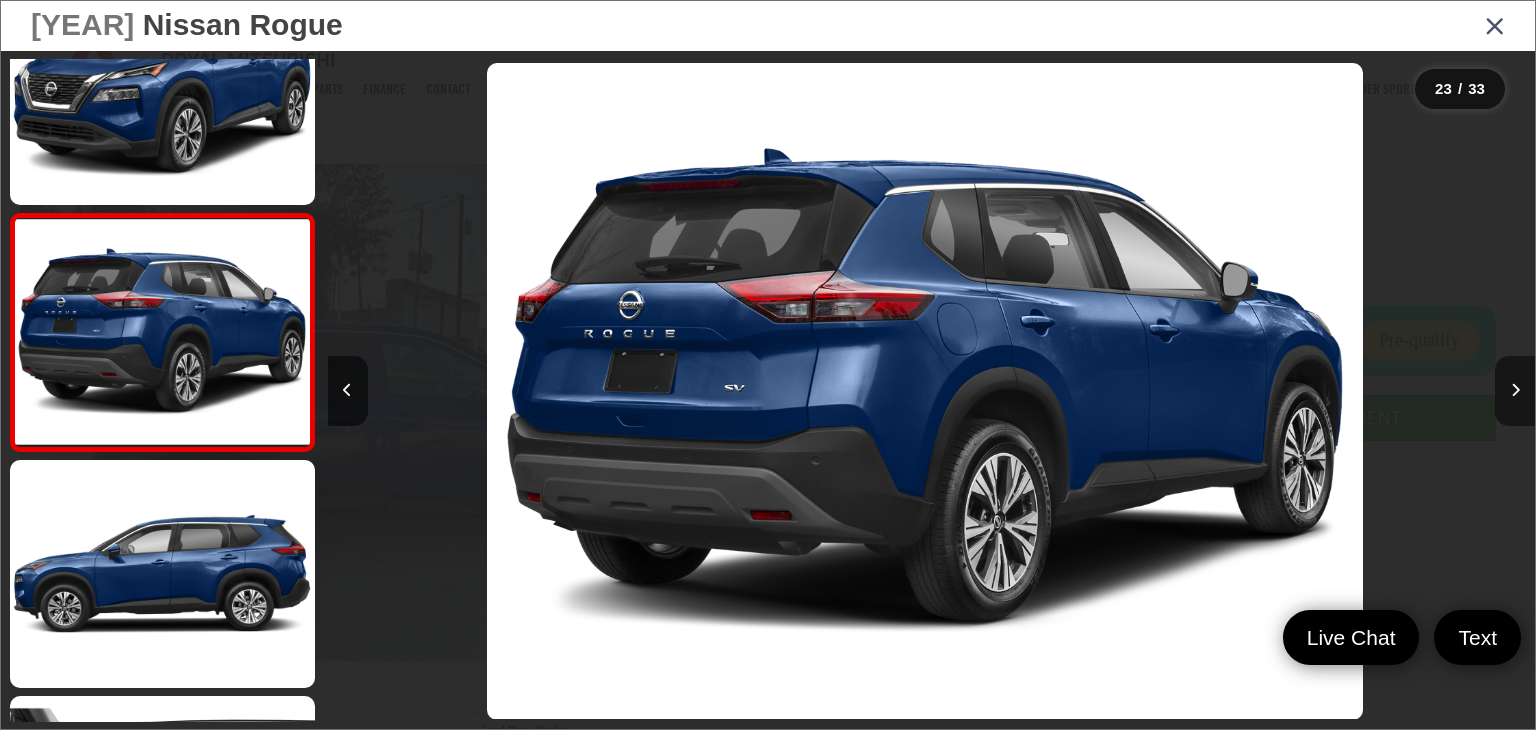 click at bounding box center (1515, 391) 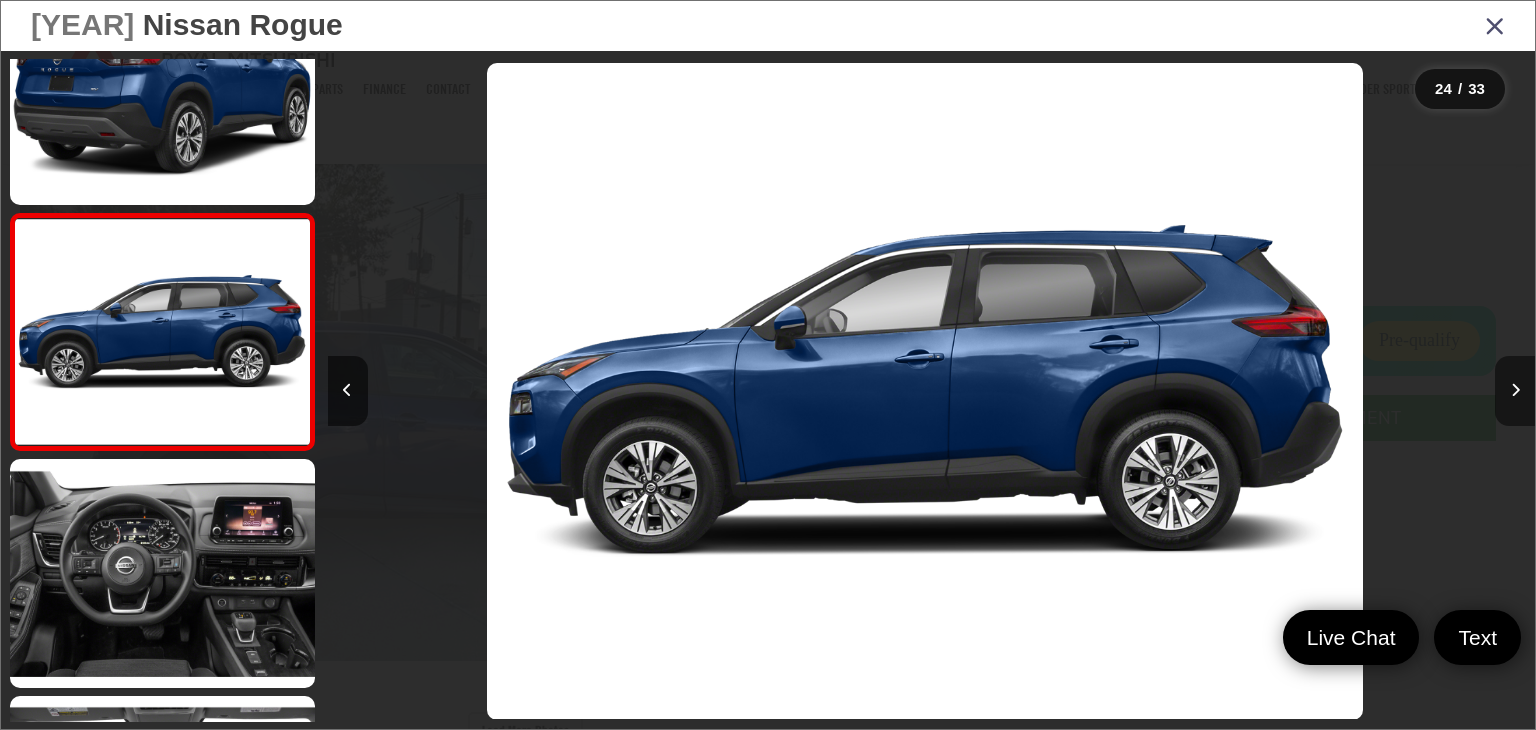 click at bounding box center (1515, 391) 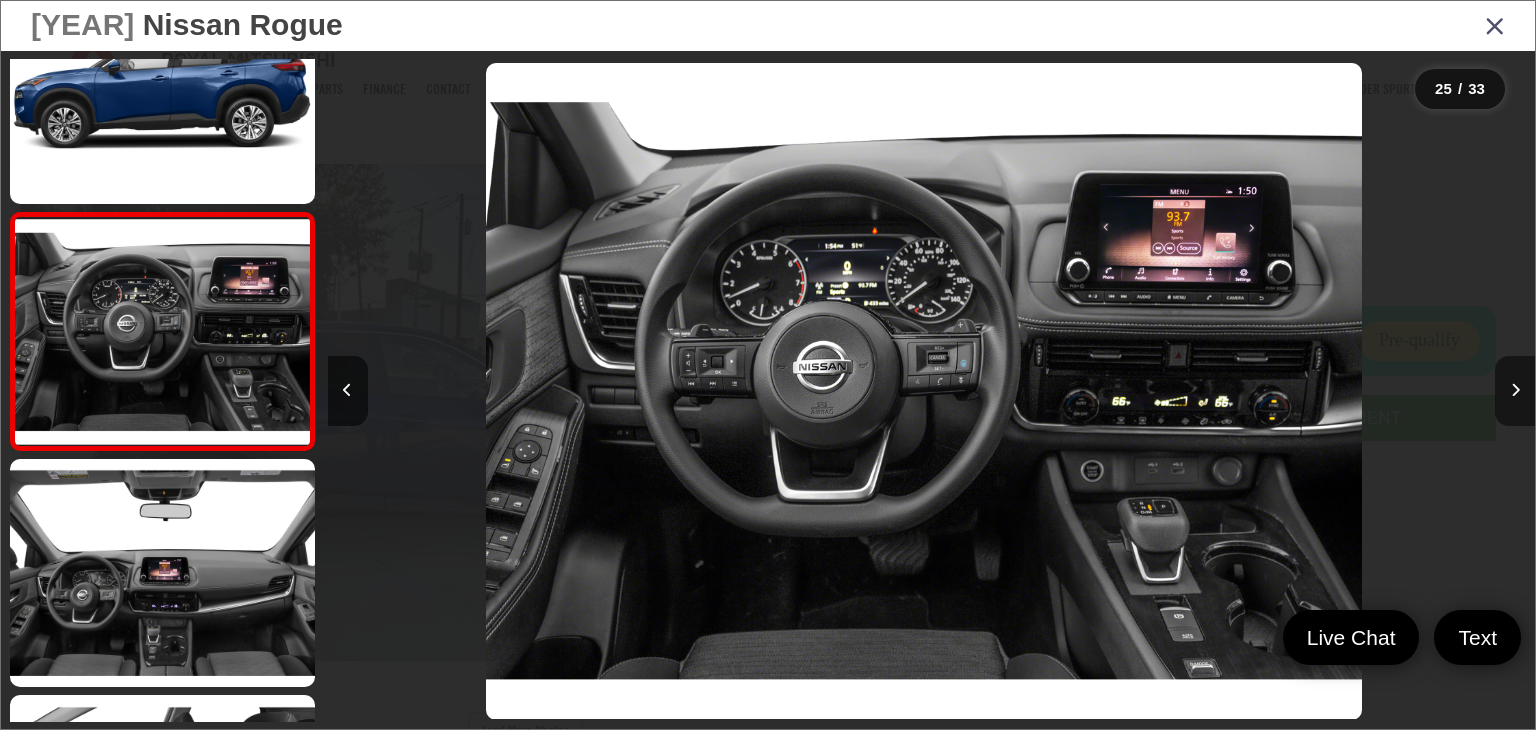 click at bounding box center [1515, 391] 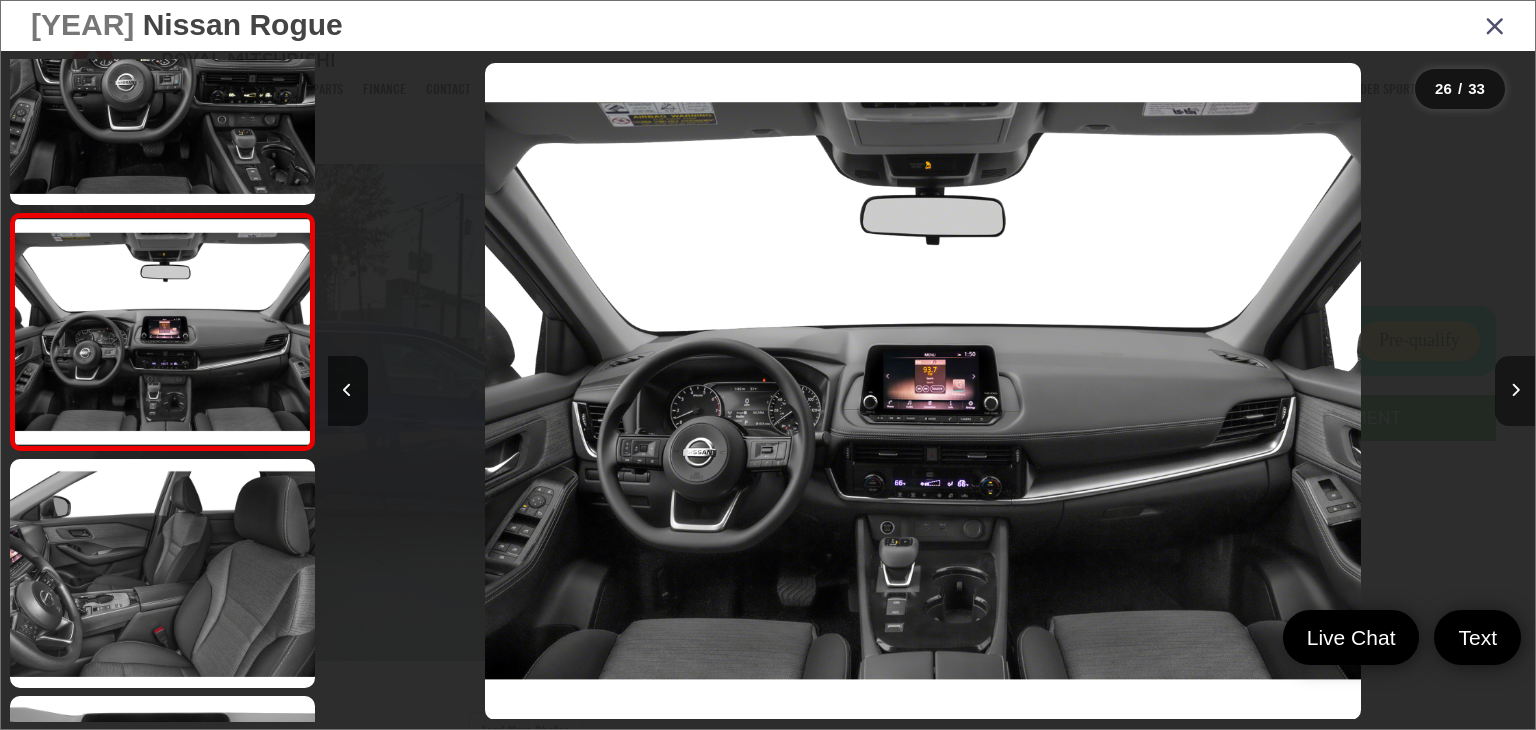 click at bounding box center [1515, 391] 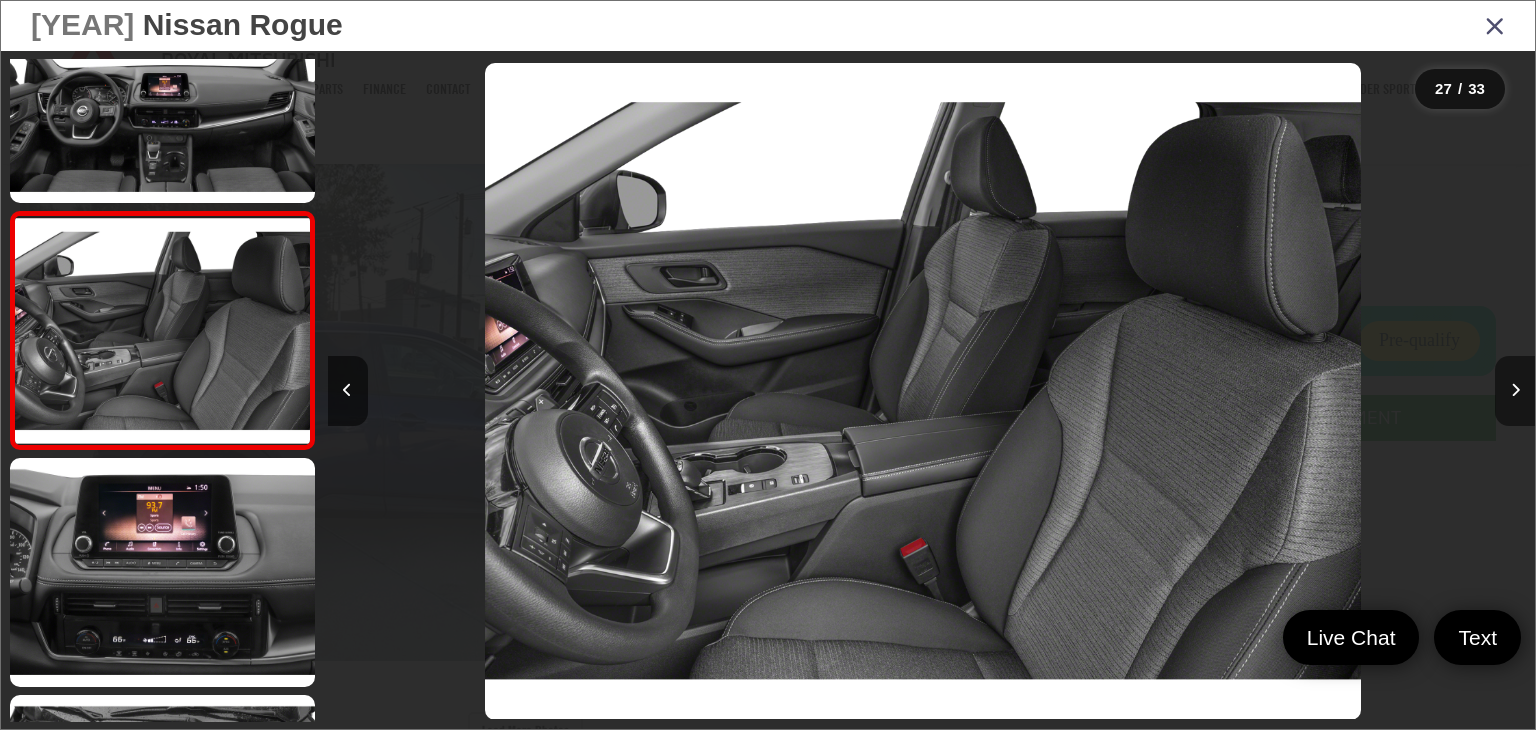 click at bounding box center (1515, 391) 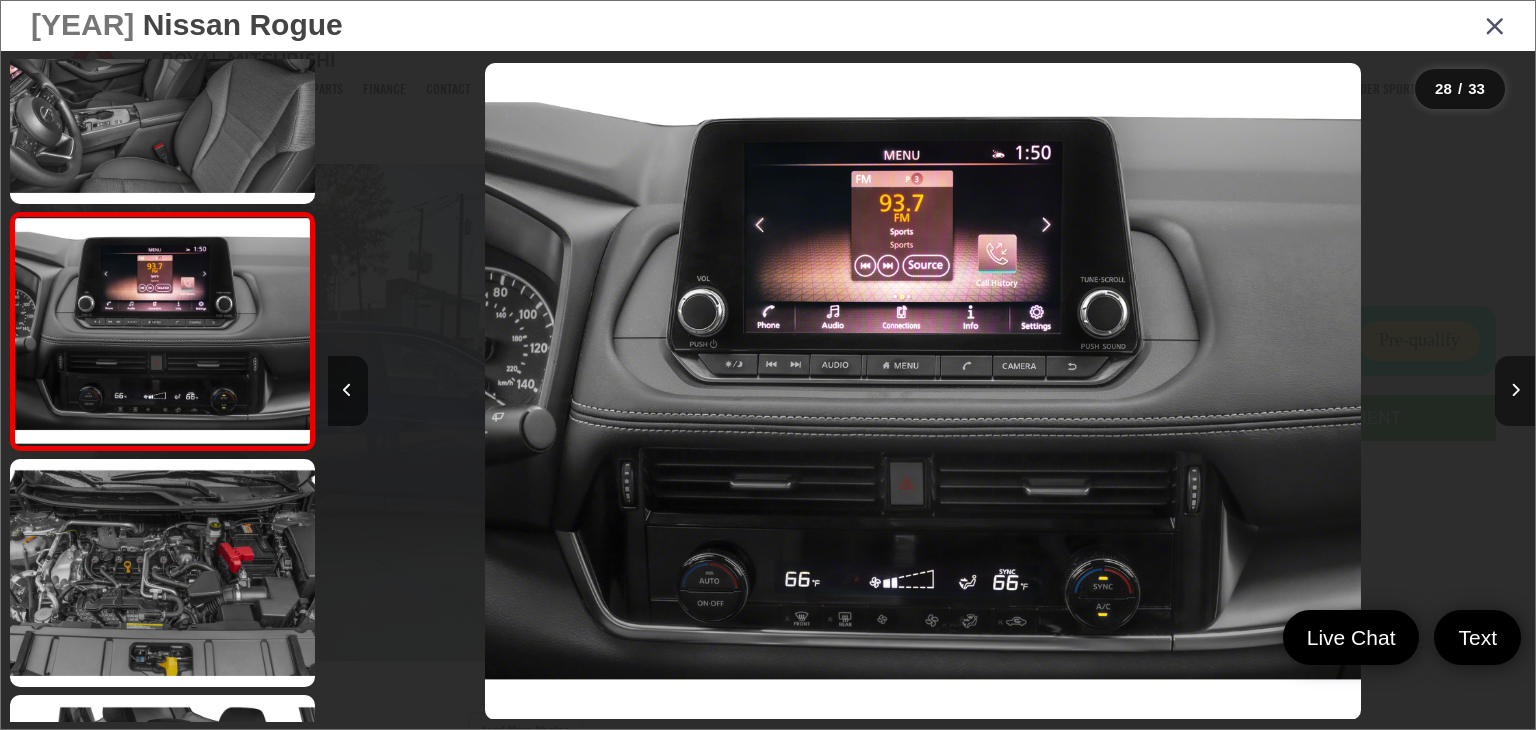 click at bounding box center (1515, 391) 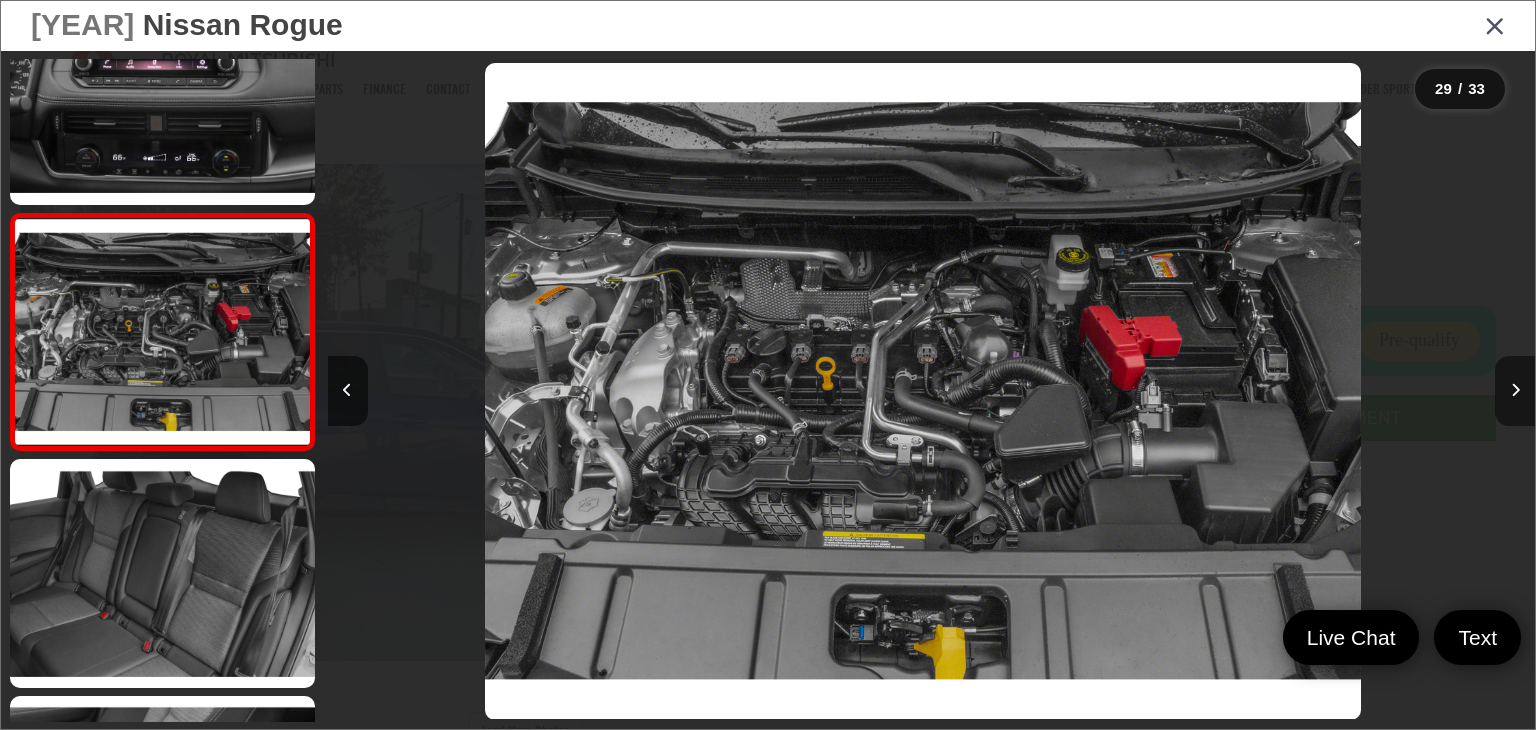 click at bounding box center (1515, 391) 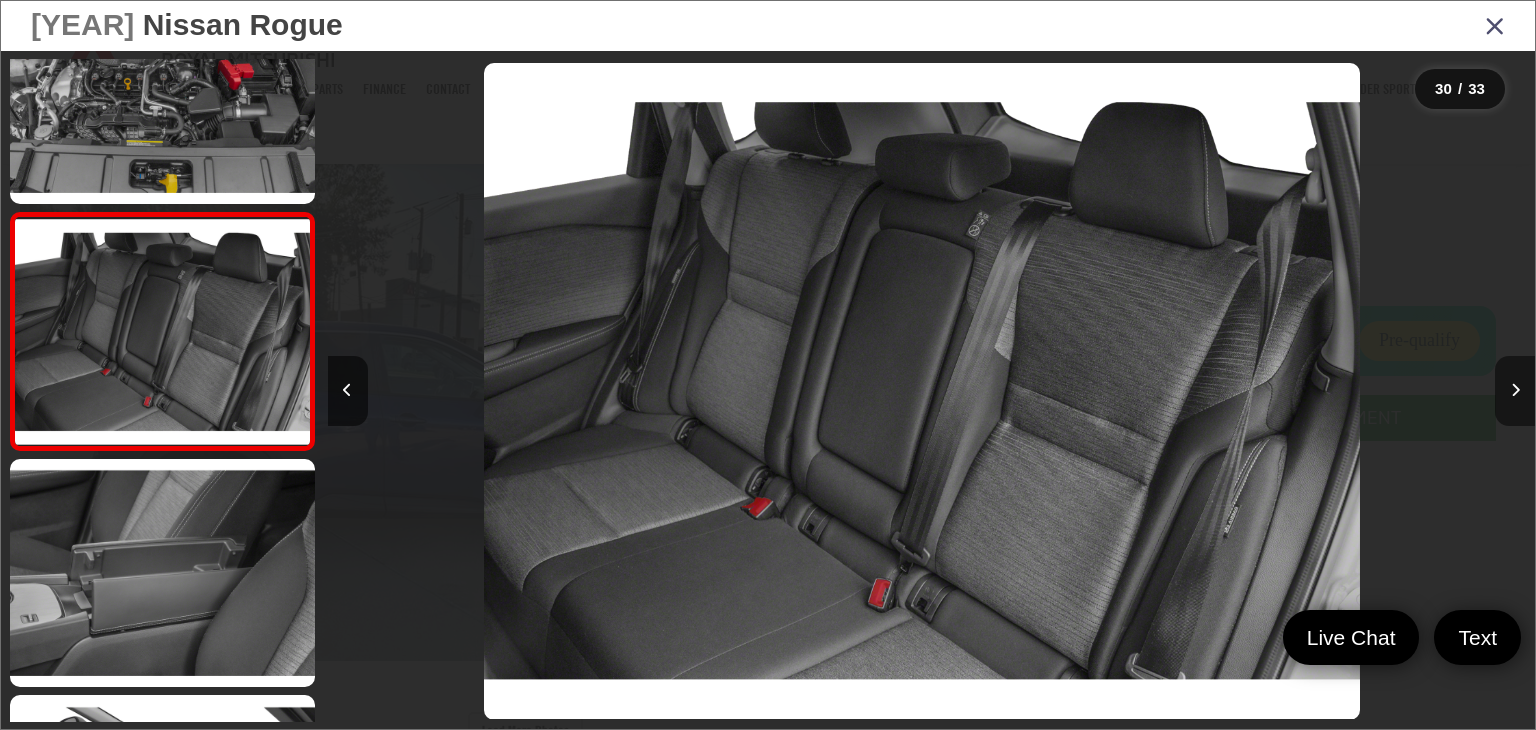 click at bounding box center [1515, 391] 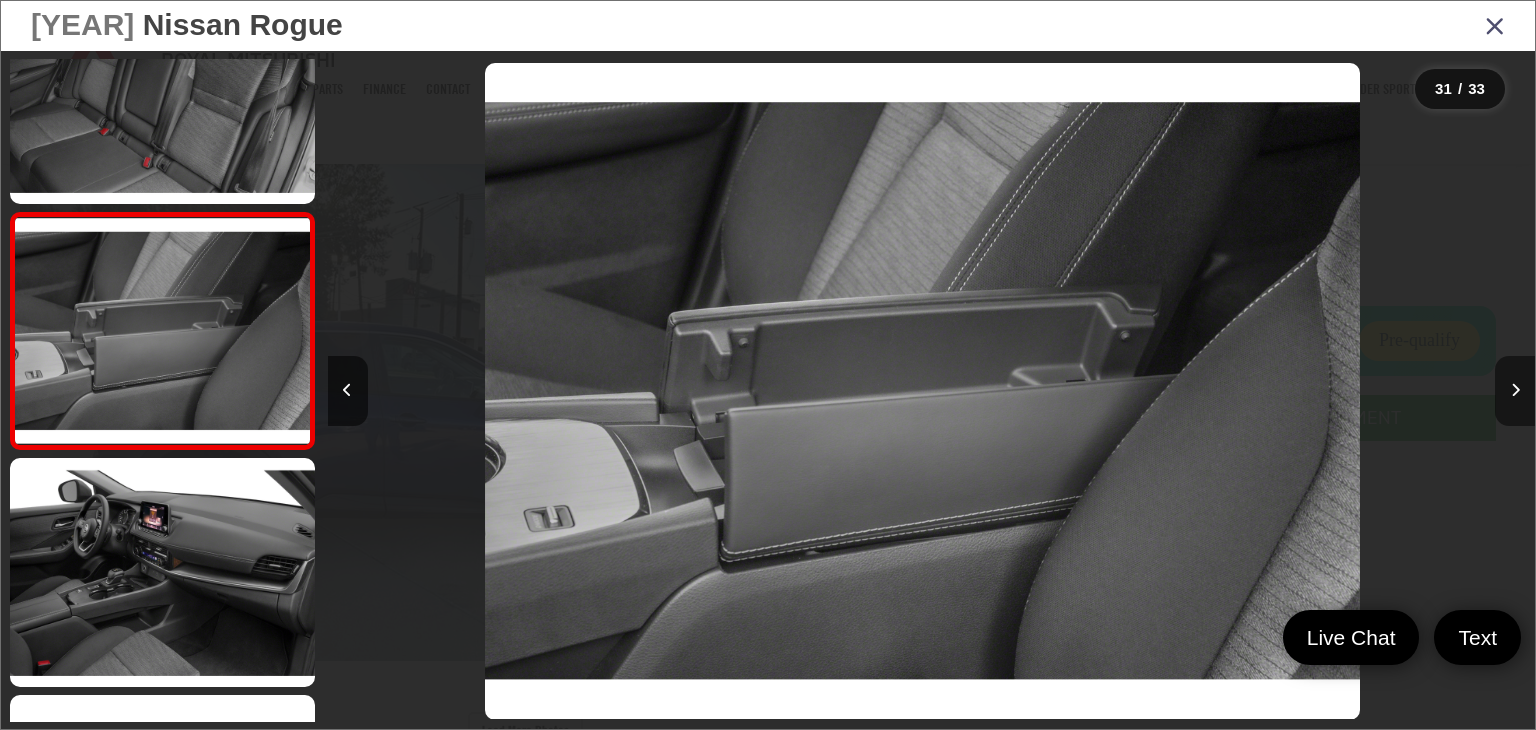 click at bounding box center [1515, 391] 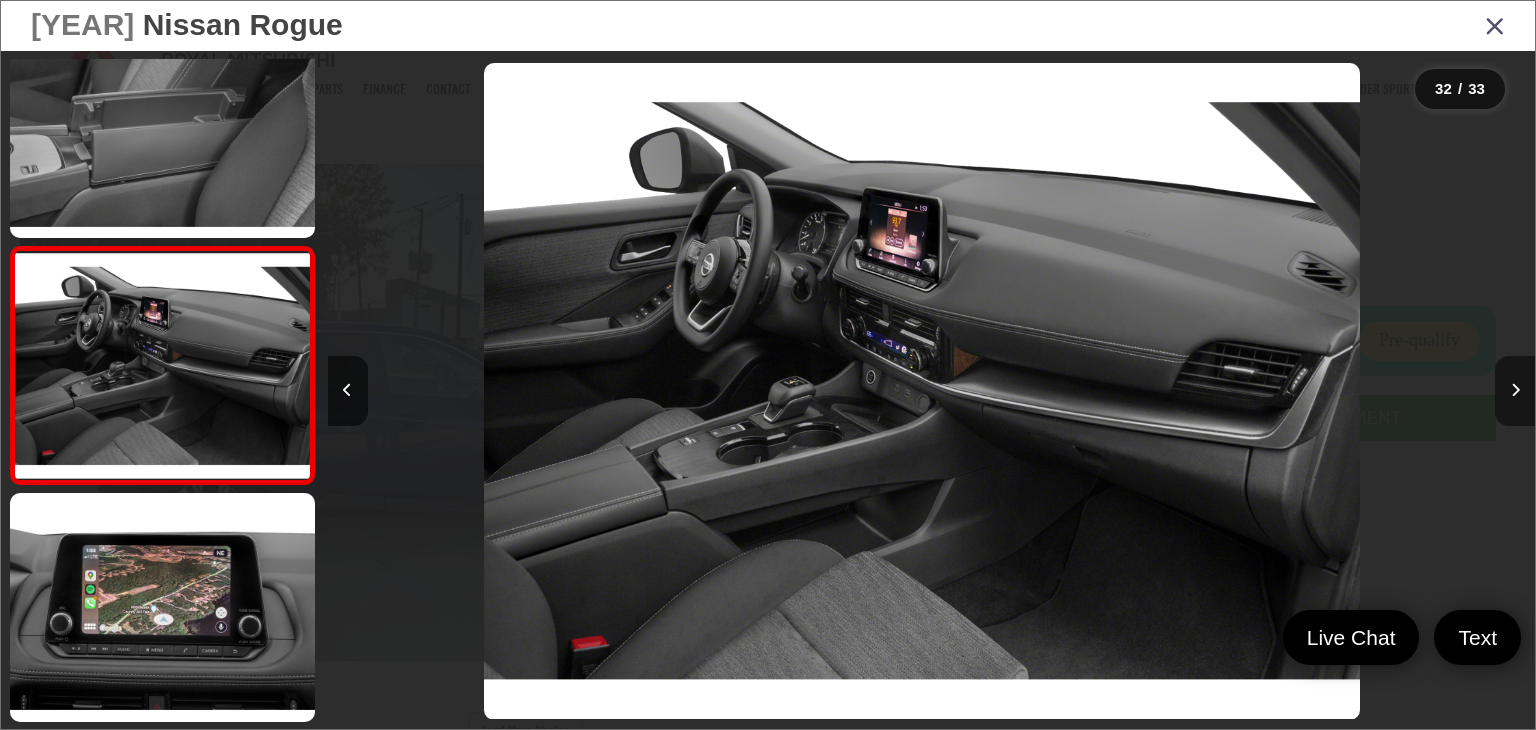 click at bounding box center [1515, 391] 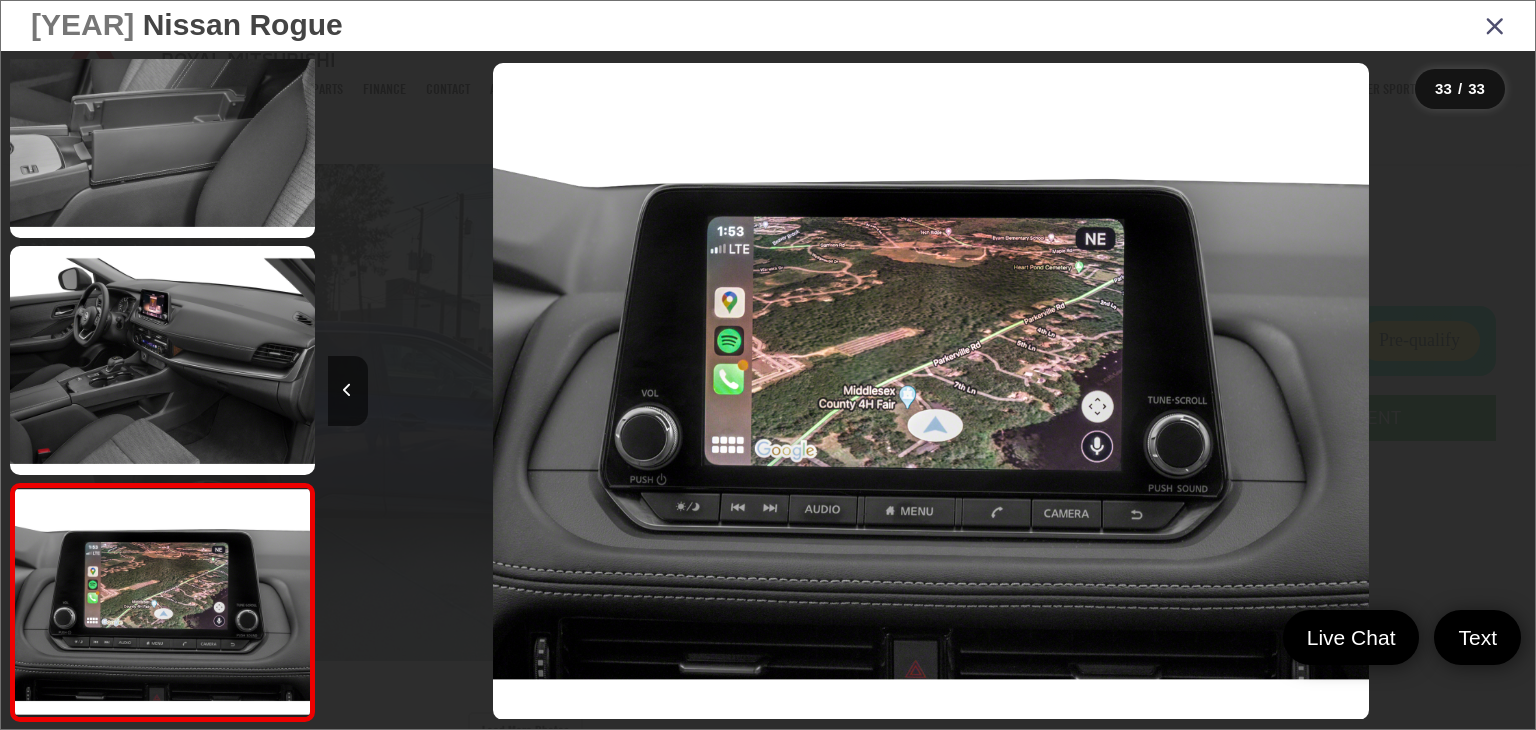 click at bounding box center (1495, 25) 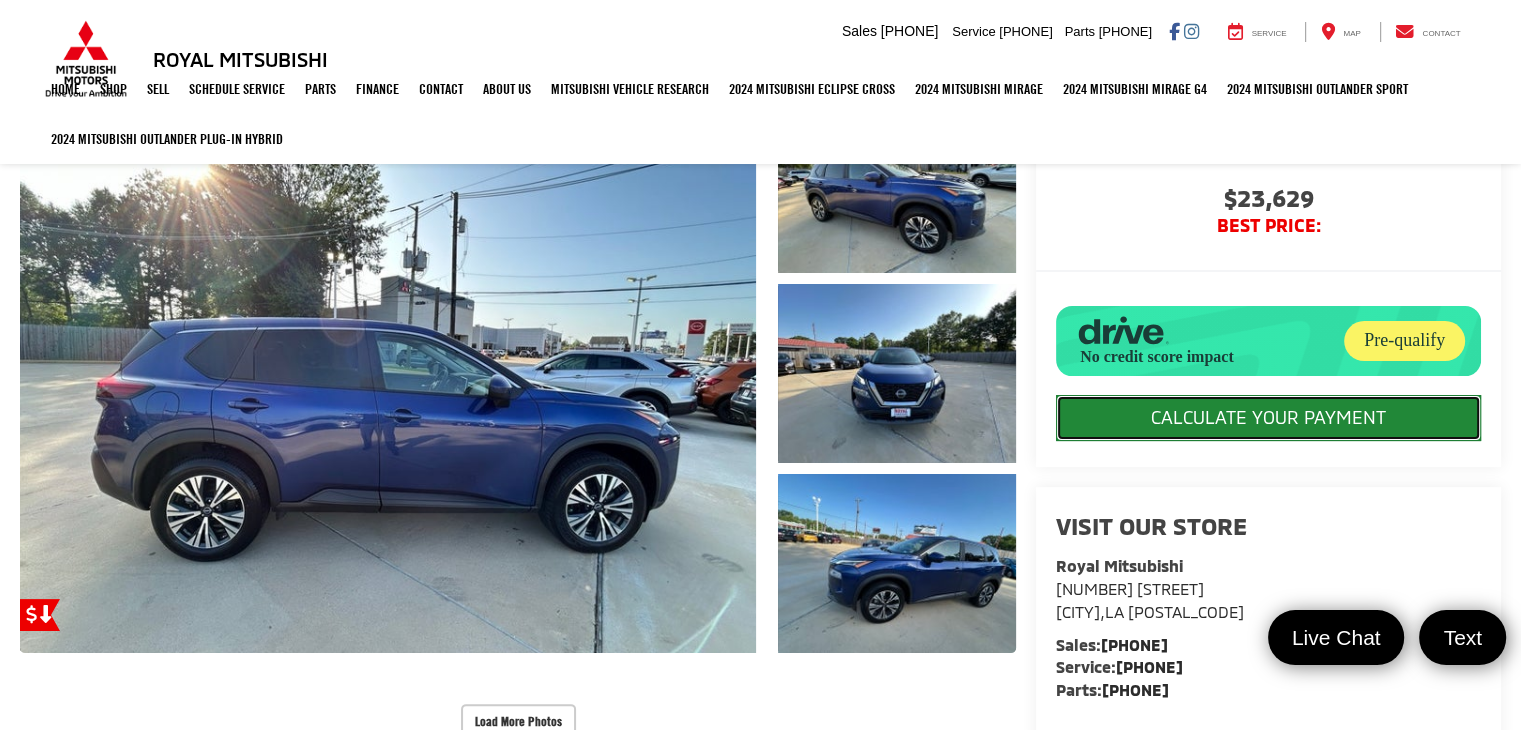 click on "CALCULATE YOUR PAYMENT" 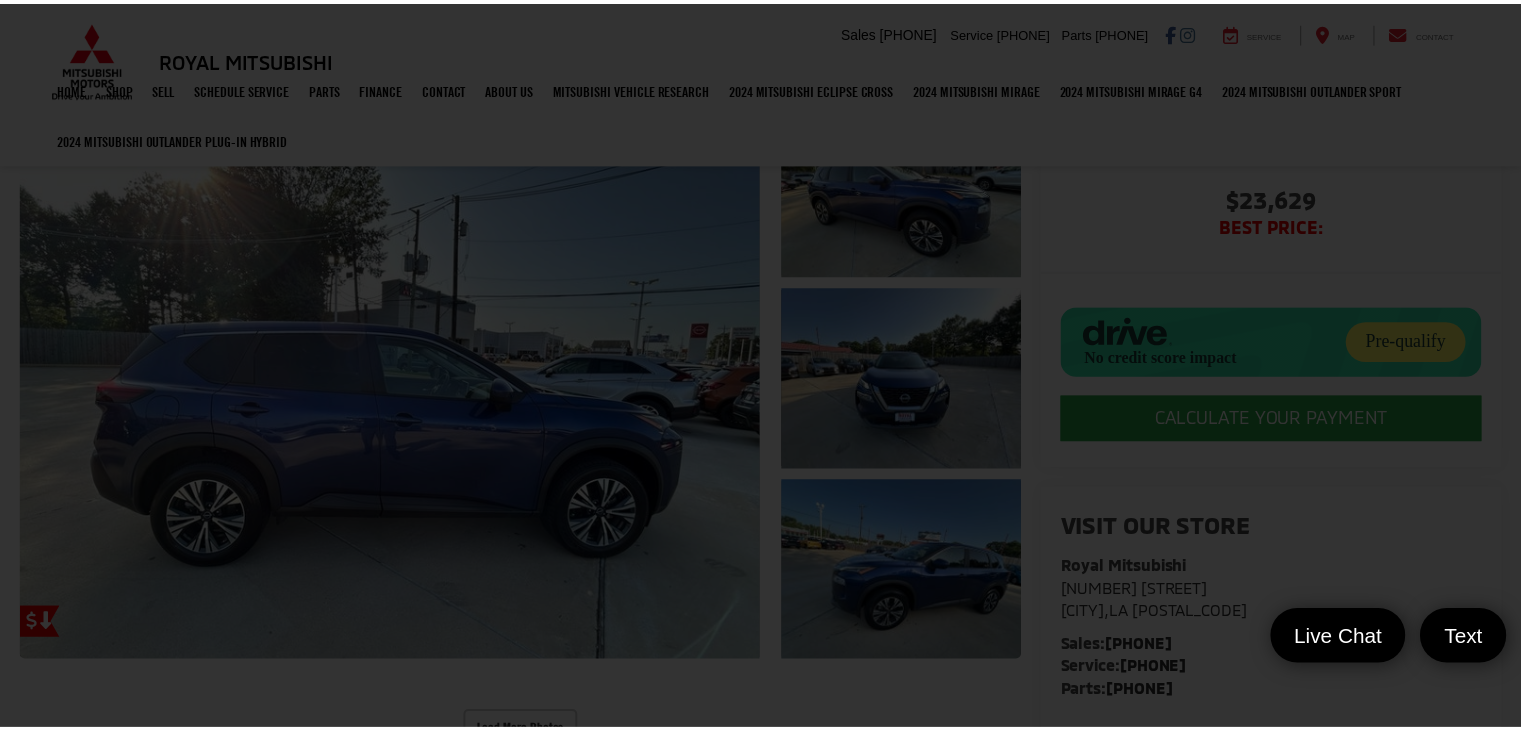 scroll, scrollTop: 0, scrollLeft: 0, axis: both 